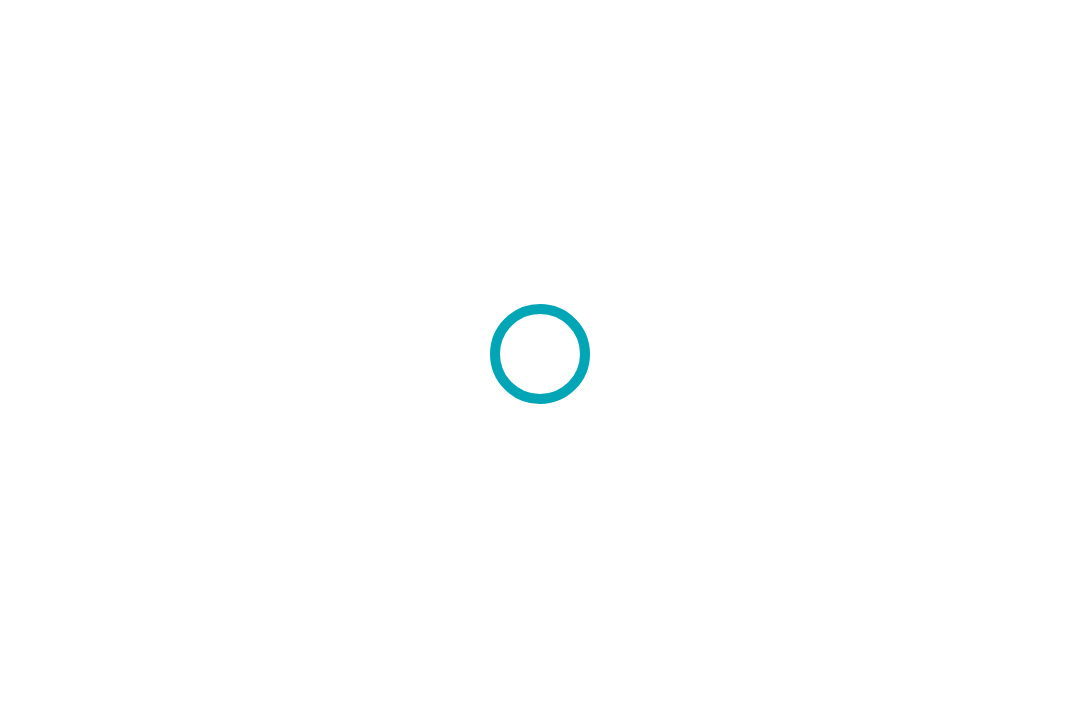scroll, scrollTop: 0, scrollLeft: 0, axis: both 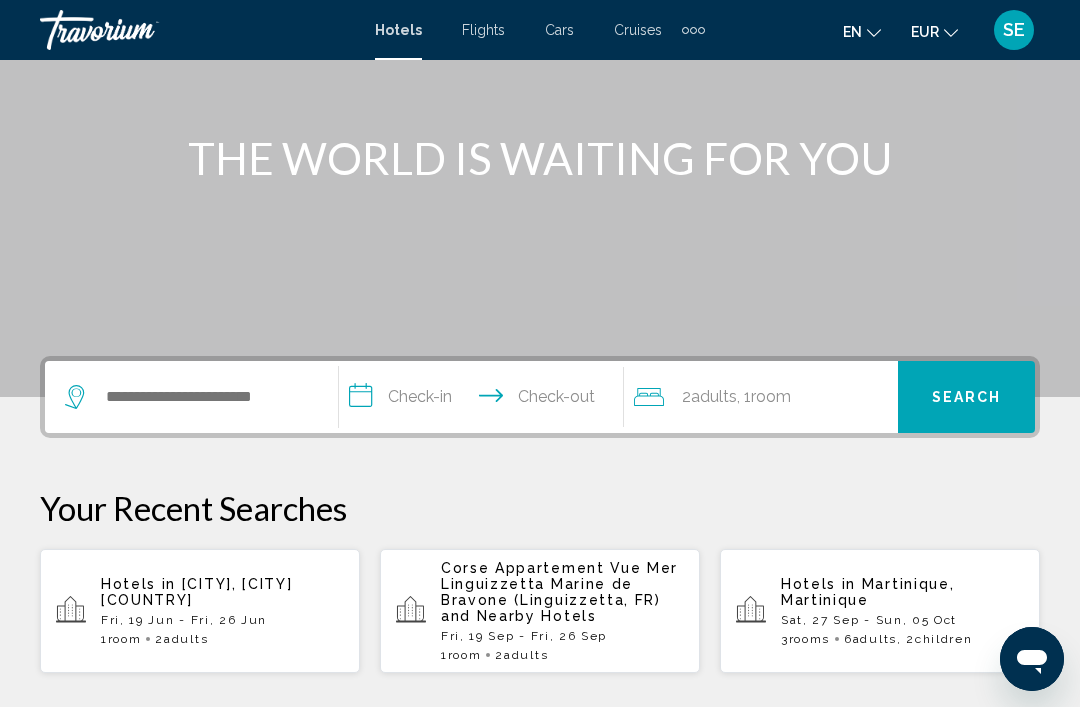 click at bounding box center [186, 397] 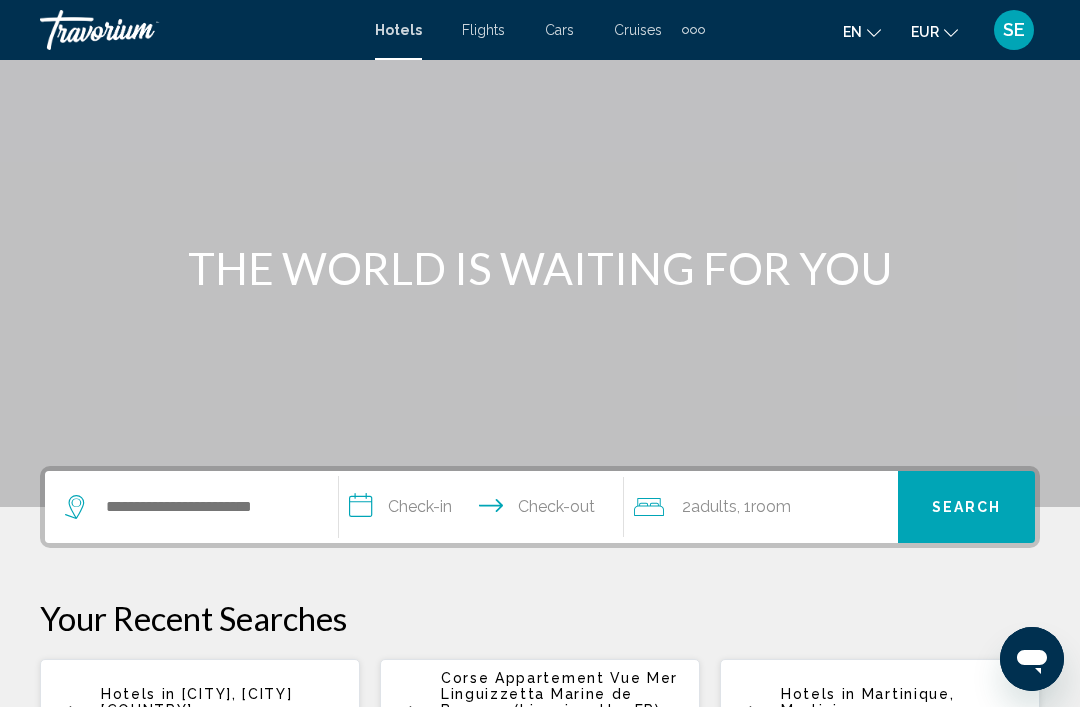 click 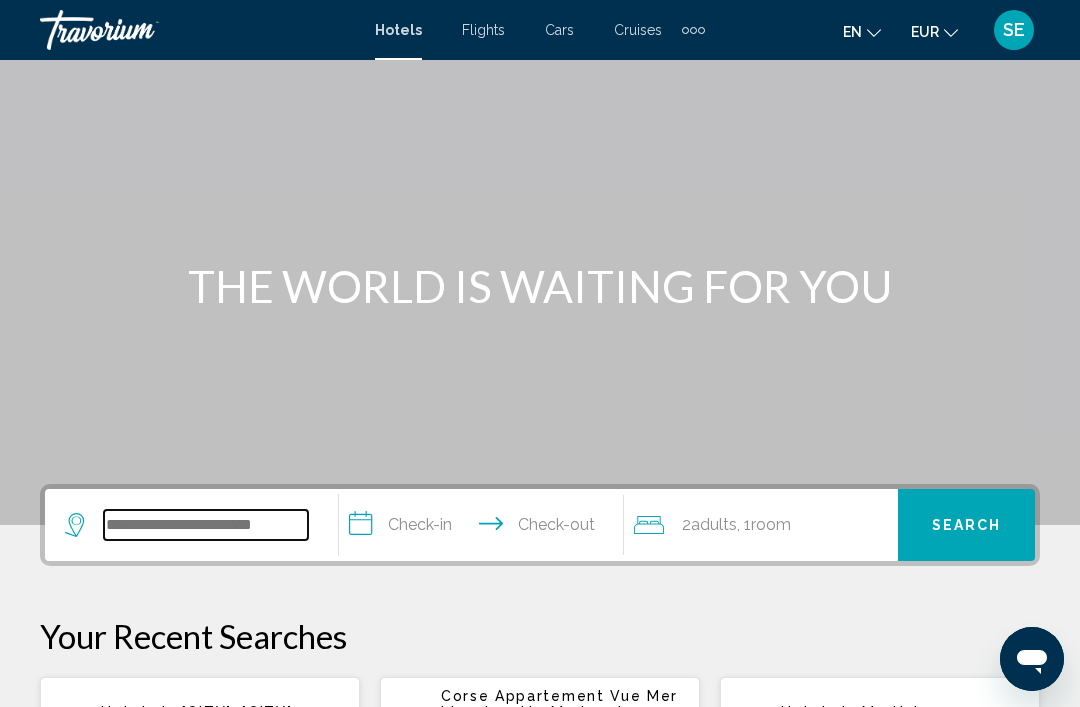 click at bounding box center [206, 525] 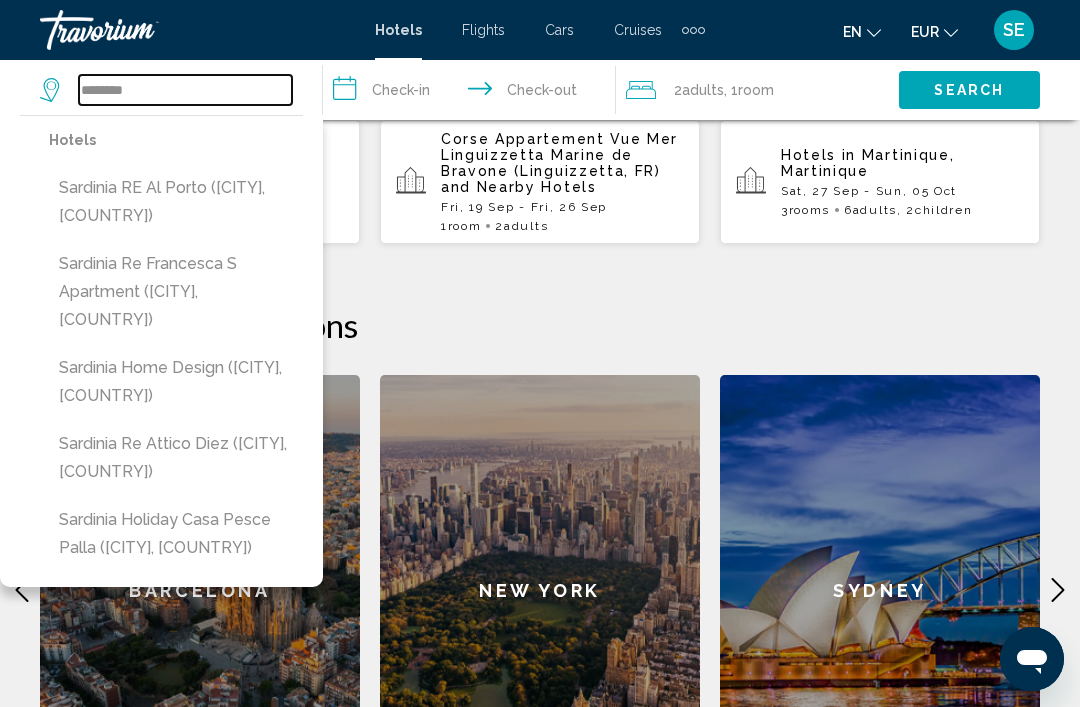 scroll, scrollTop: 631, scrollLeft: 0, axis: vertical 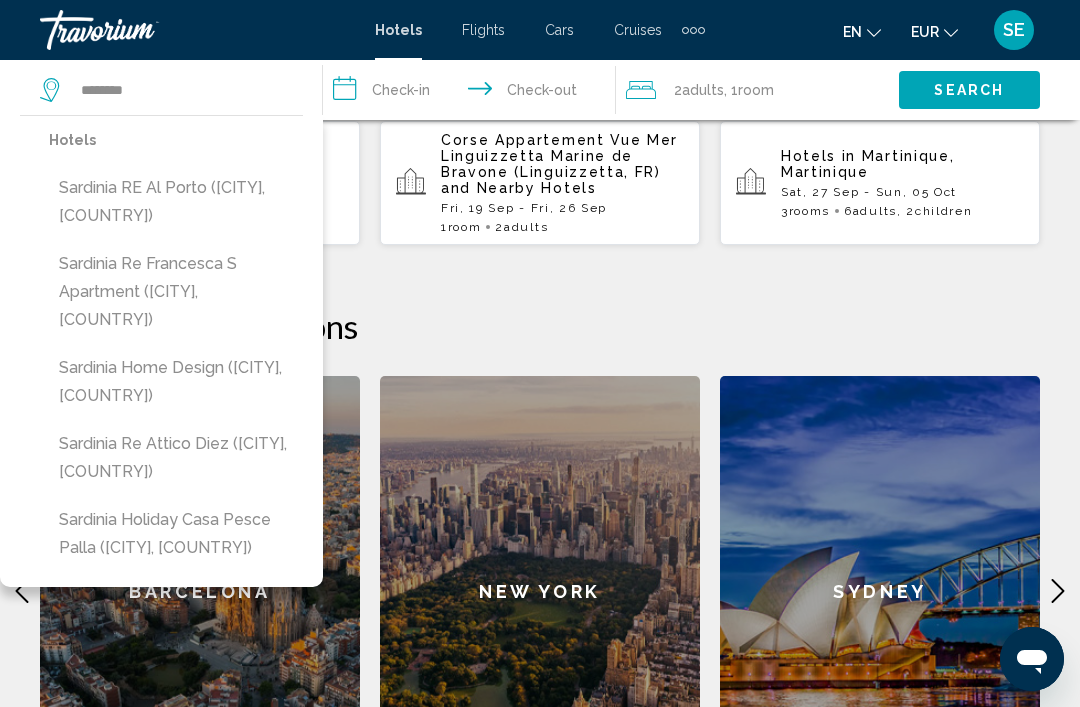 click on "**********" at bounding box center [473, 93] 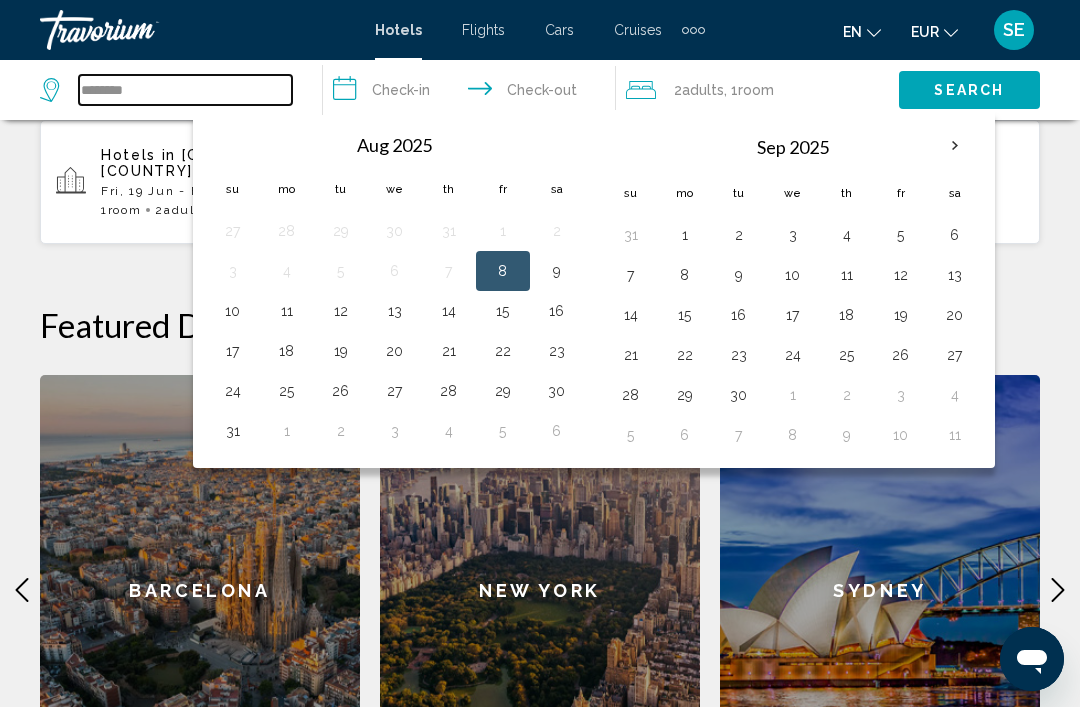 click on "********" at bounding box center [185, 90] 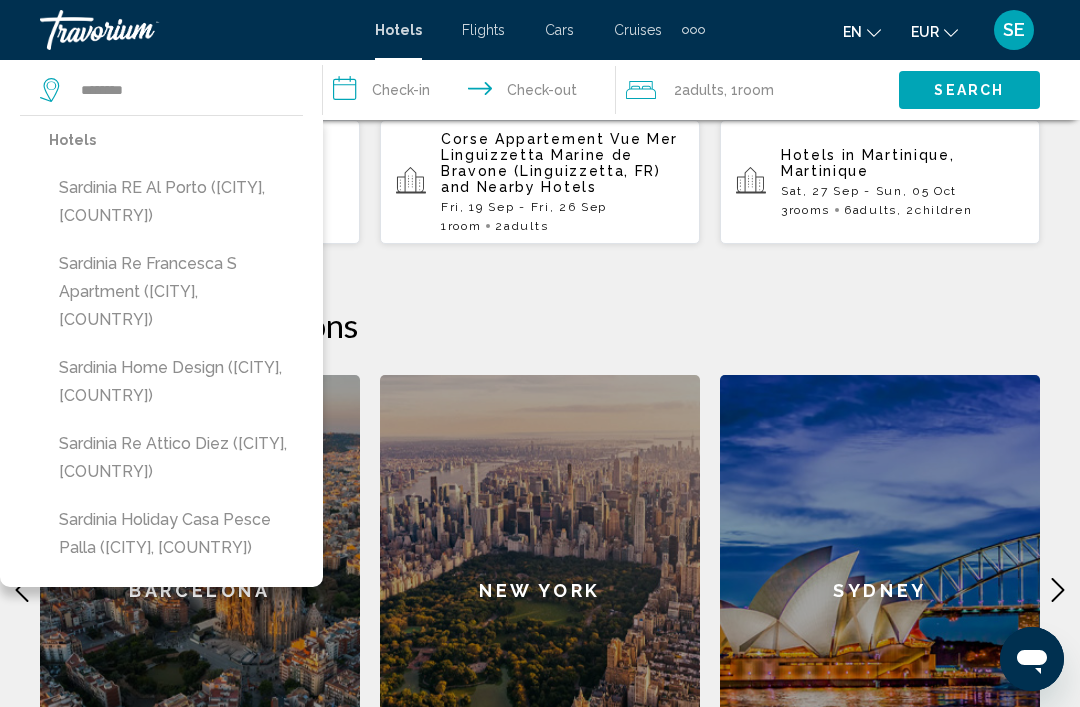 click on "Sardinia Home Design (Cagliari, IT)" at bounding box center [176, 382] 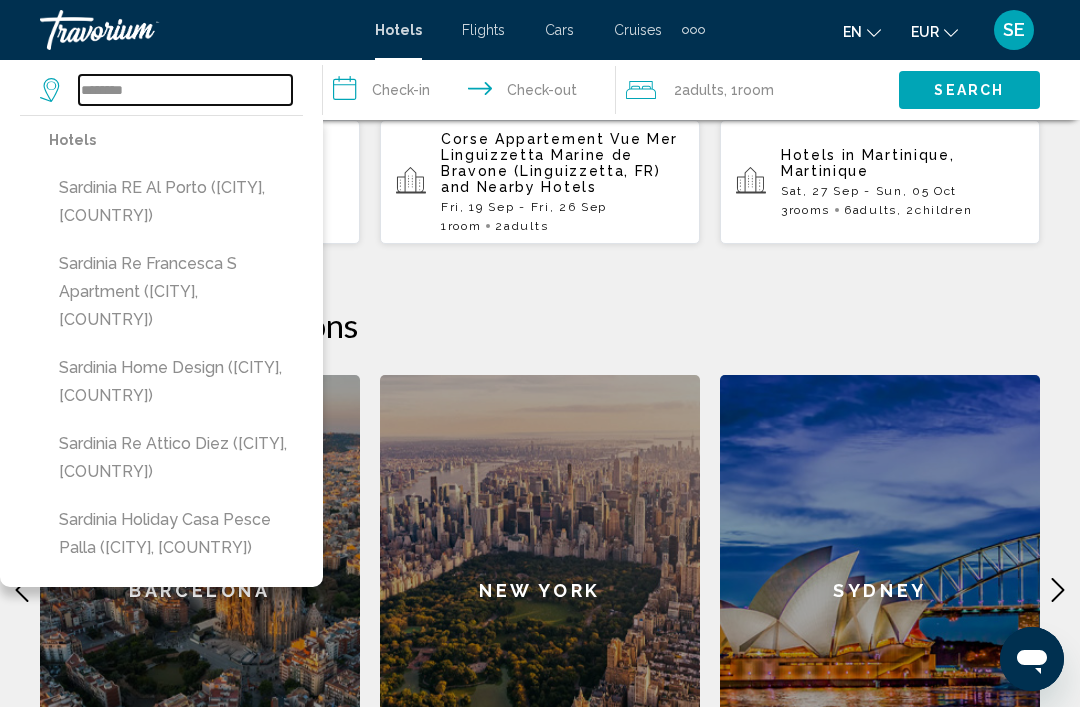 type on "**********" 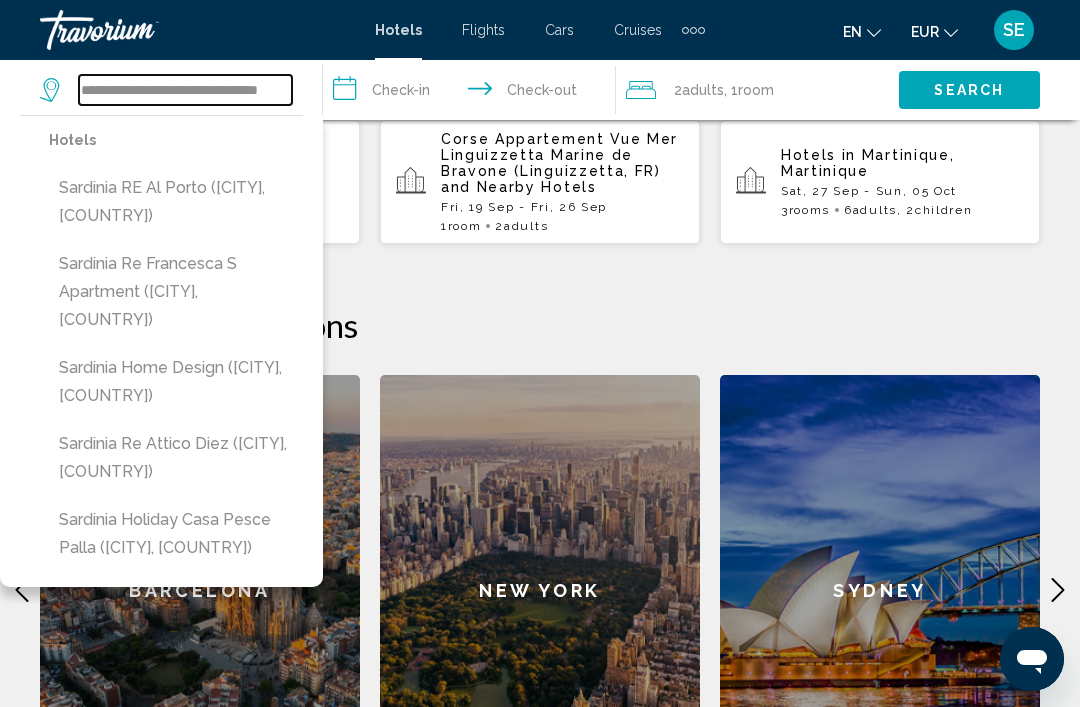 scroll, scrollTop: 631, scrollLeft: 0, axis: vertical 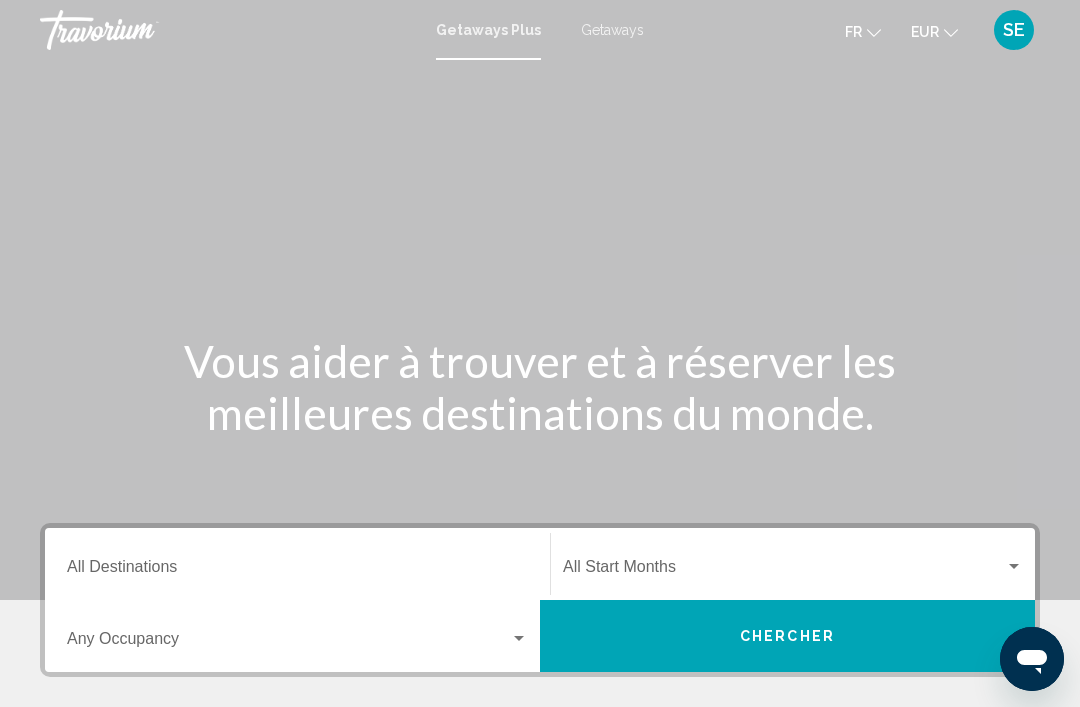 click on "Getaways" at bounding box center [612, 30] 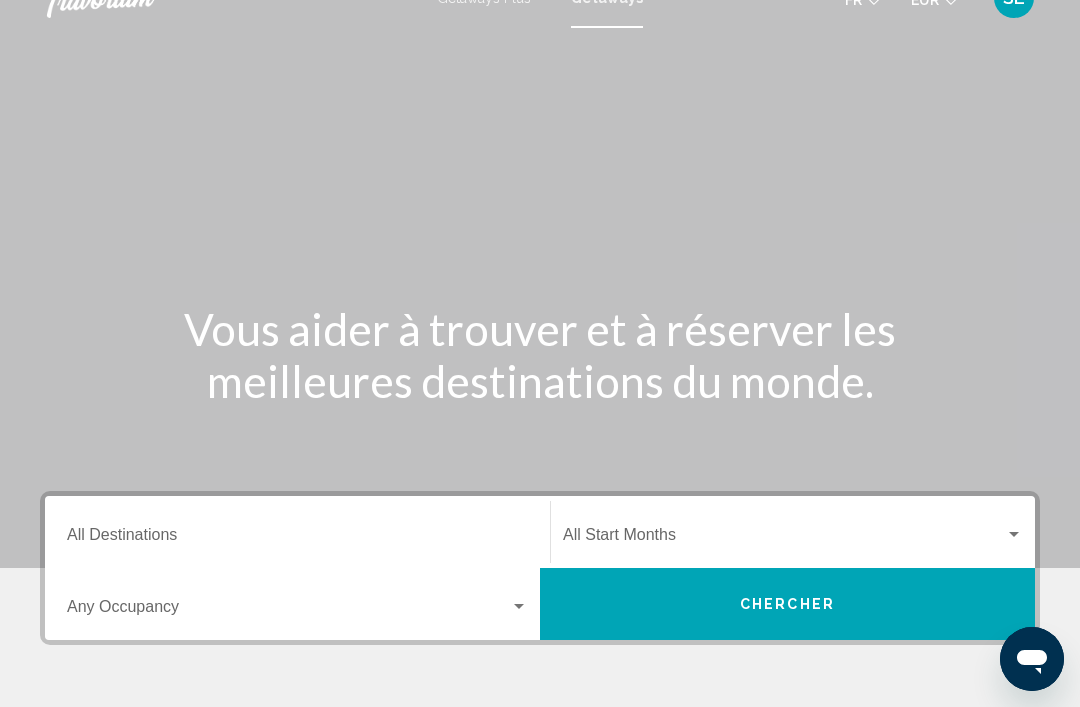 scroll, scrollTop: 81, scrollLeft: 0, axis: vertical 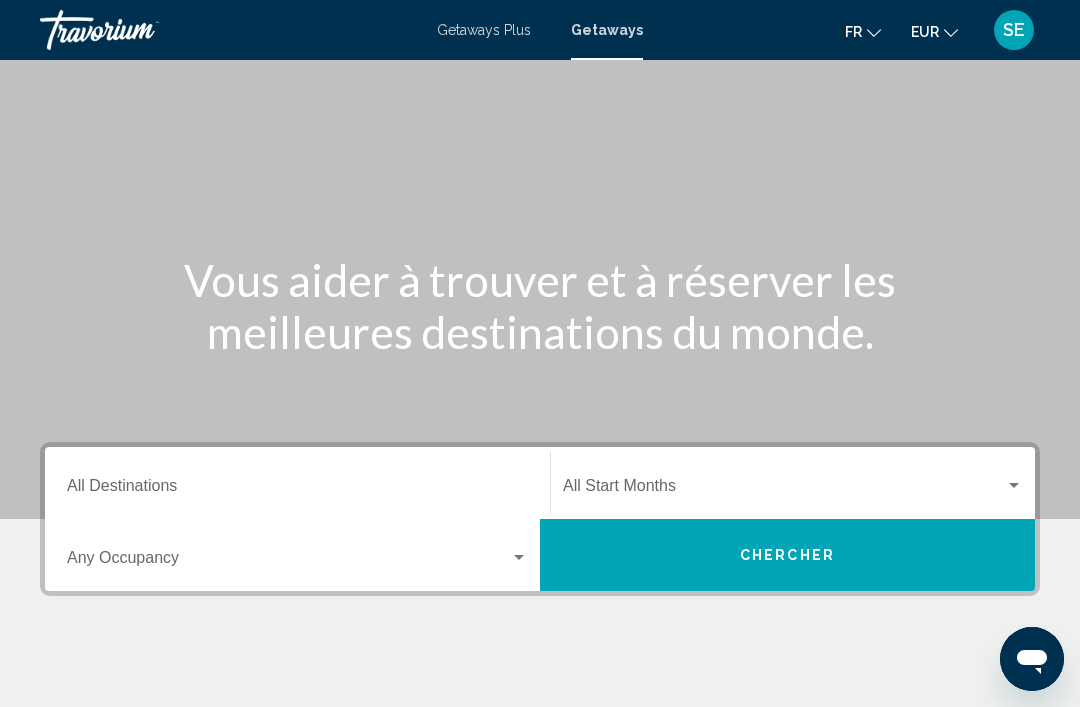 click on "Destination All Destinations" at bounding box center [297, 490] 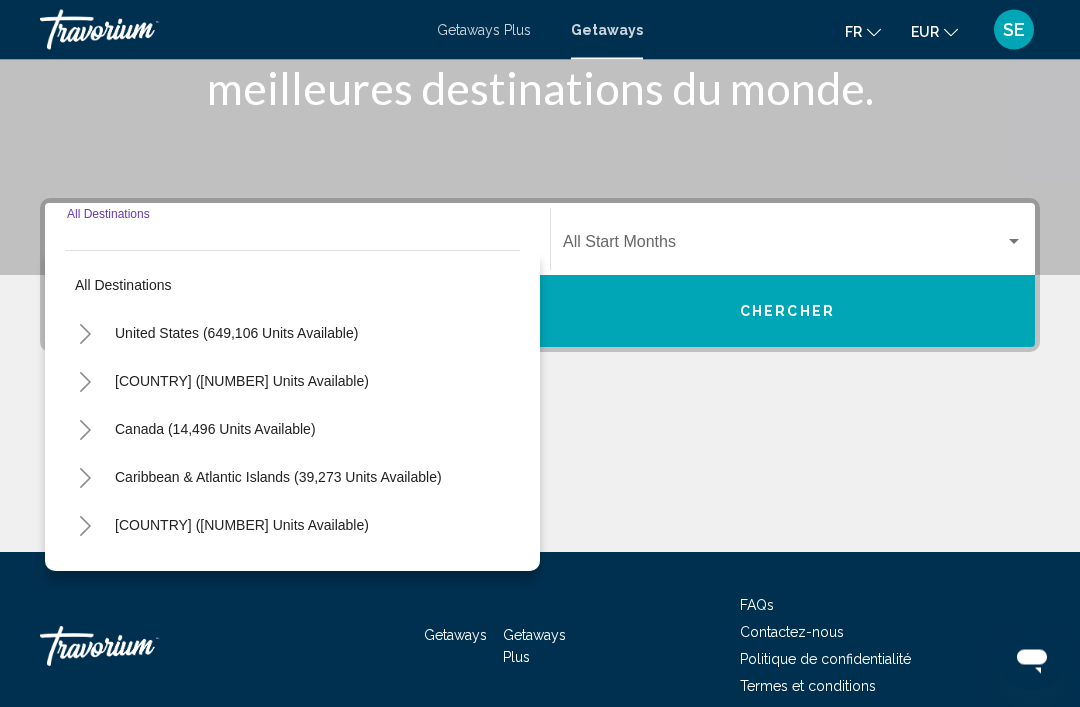scroll, scrollTop: 351, scrollLeft: 0, axis: vertical 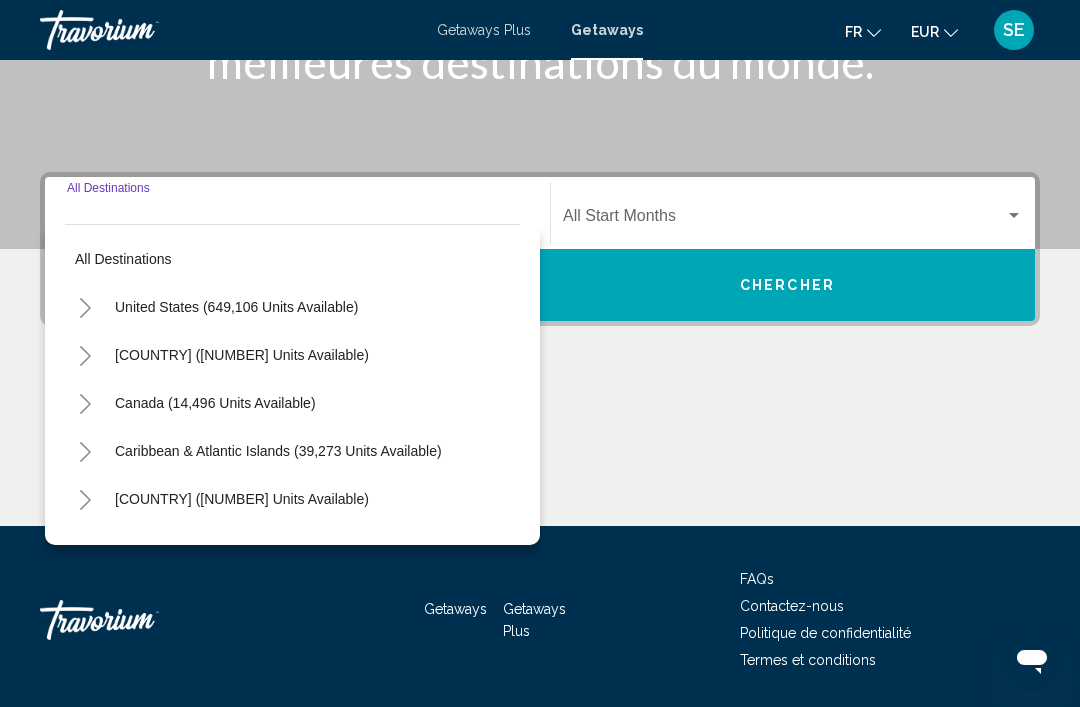click on "[COUNTRY] ([NUMBER] units available)" at bounding box center [214, 547] 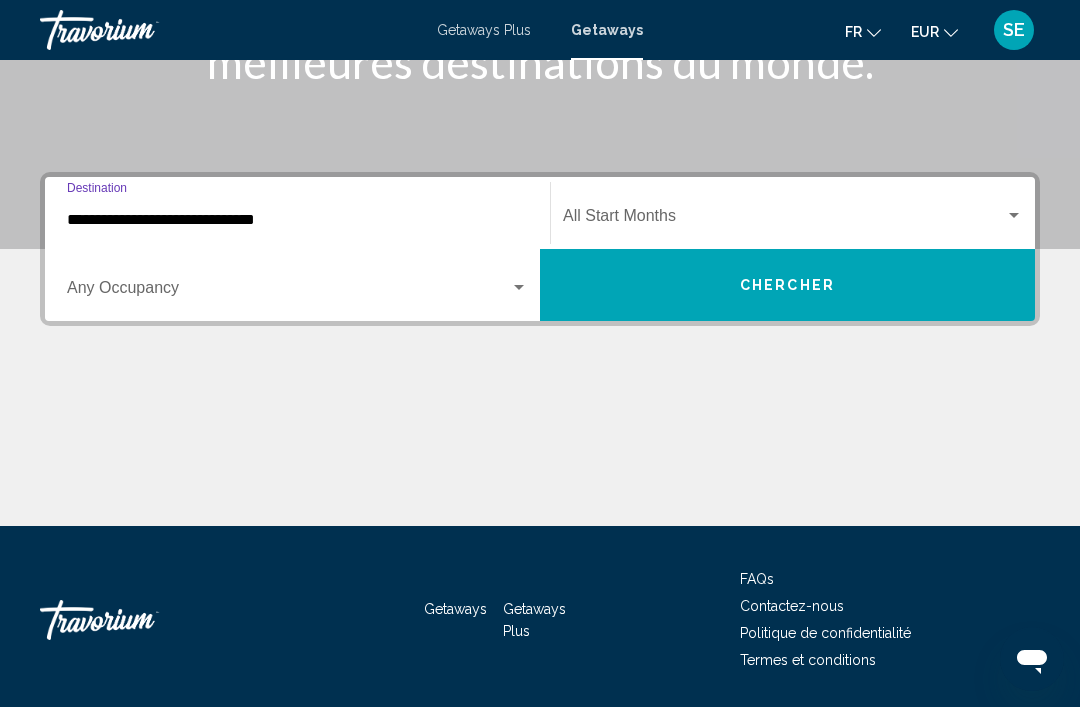 click at bounding box center [288, 292] 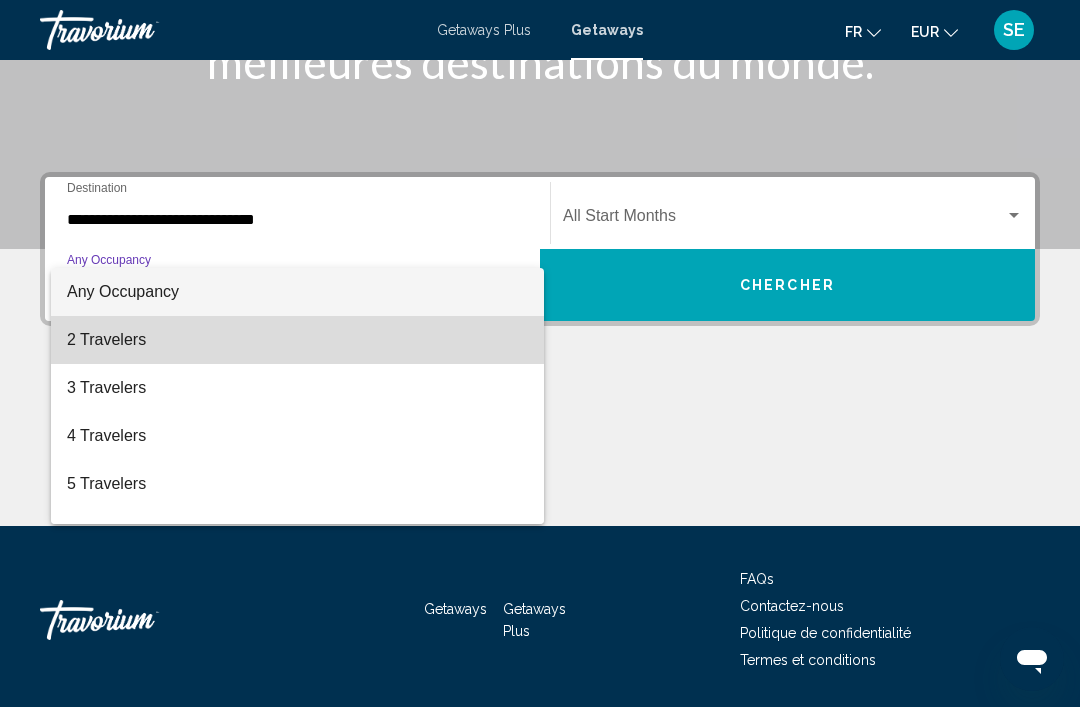 click on "2 Travelers" at bounding box center [297, 340] 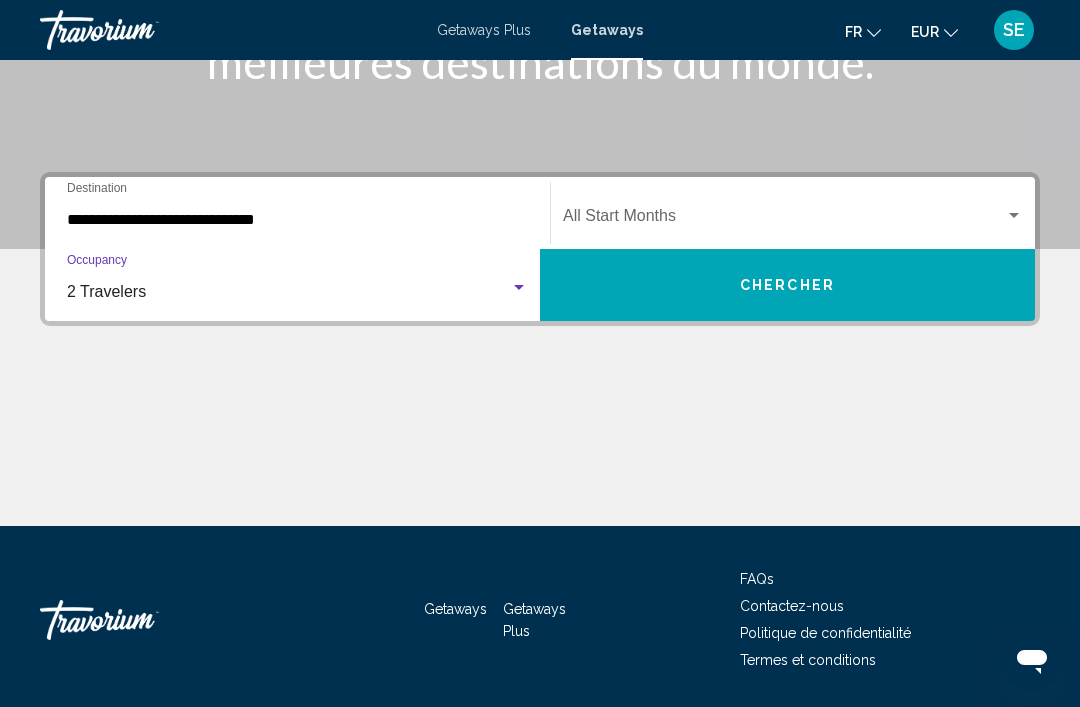 click at bounding box center [784, 220] 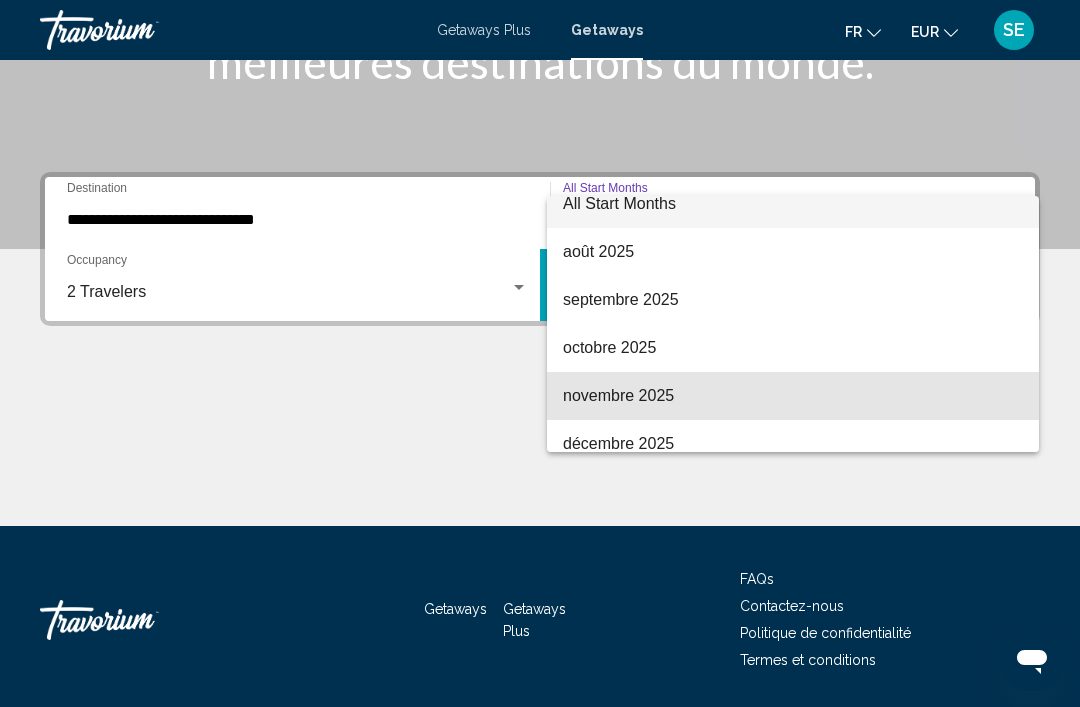 scroll, scrollTop: 15, scrollLeft: 0, axis: vertical 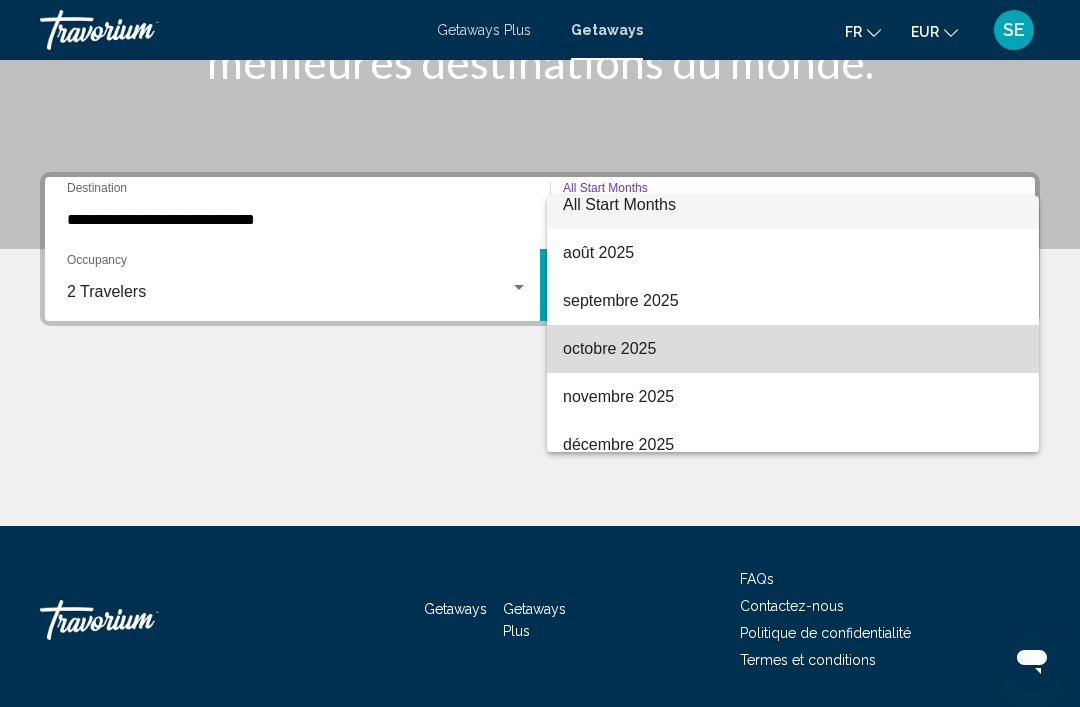 click on "octobre 2025" at bounding box center [793, 349] 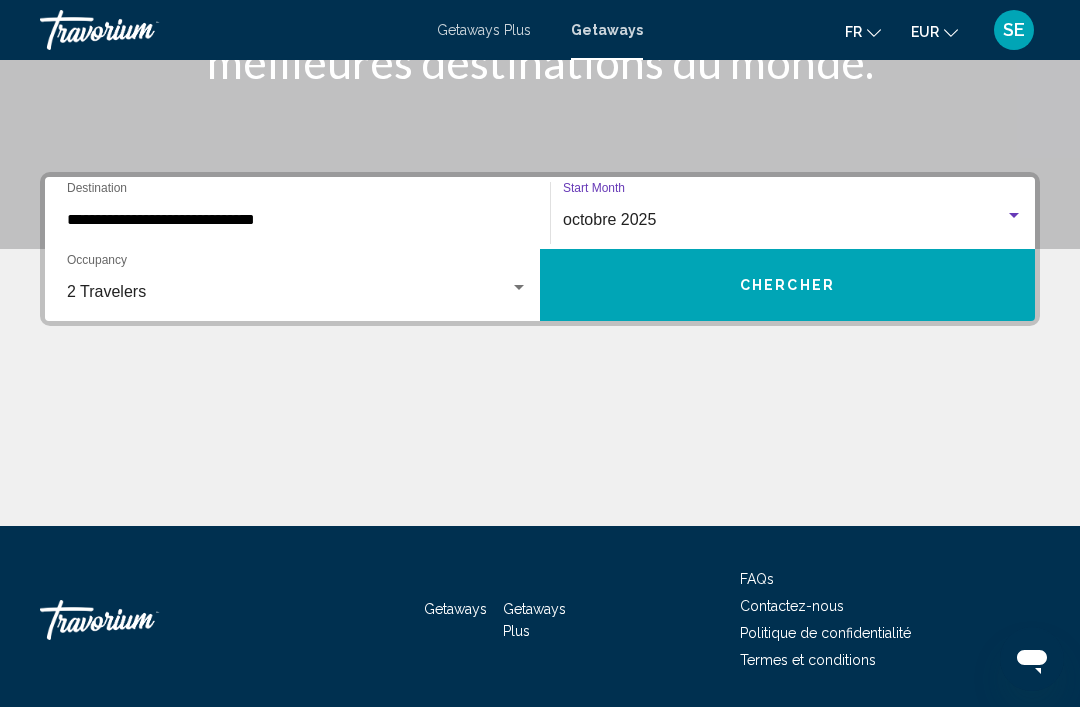 click on "octobre 2025" at bounding box center (609, 219) 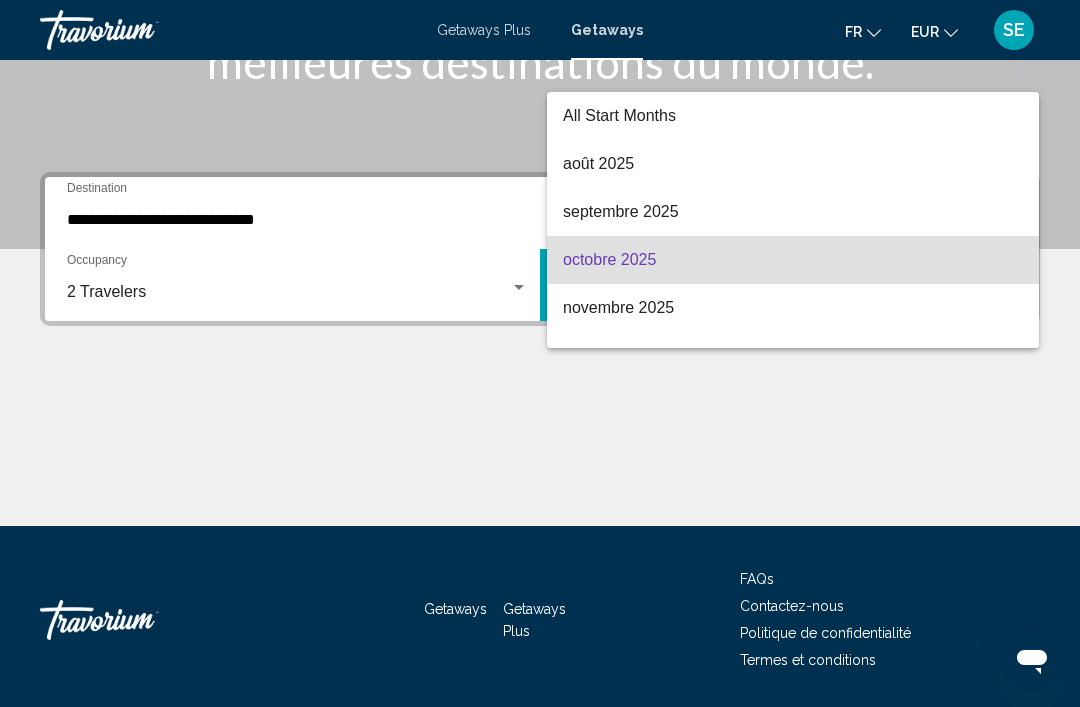scroll, scrollTop: 0, scrollLeft: 0, axis: both 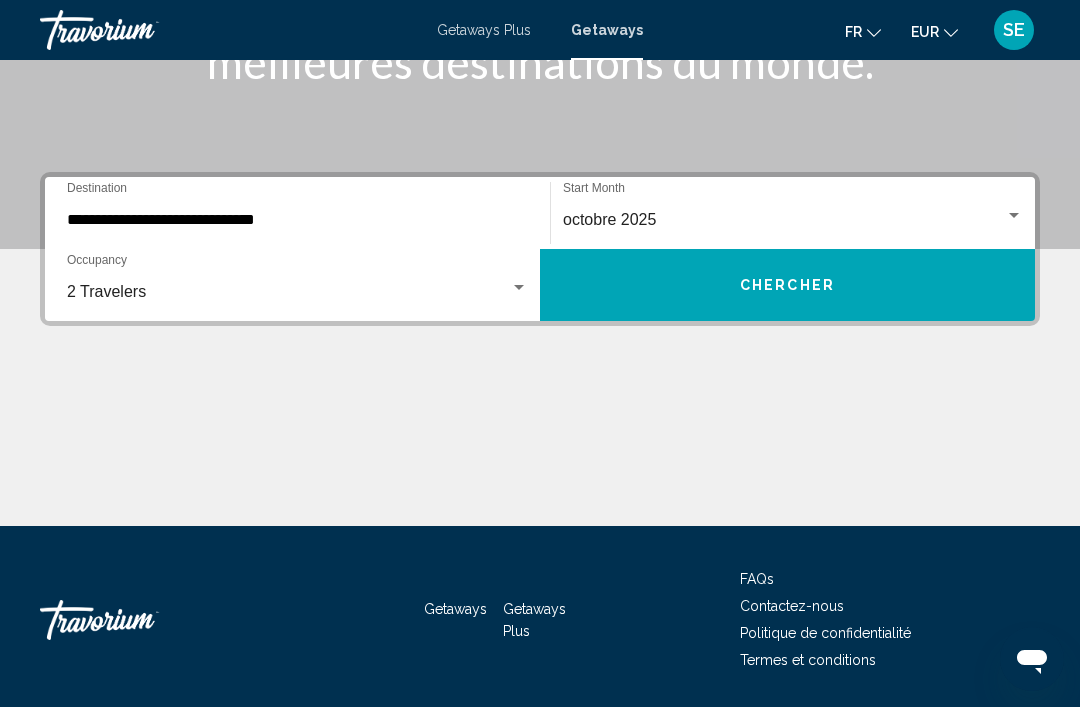click on "octobre 2025" at bounding box center [609, 219] 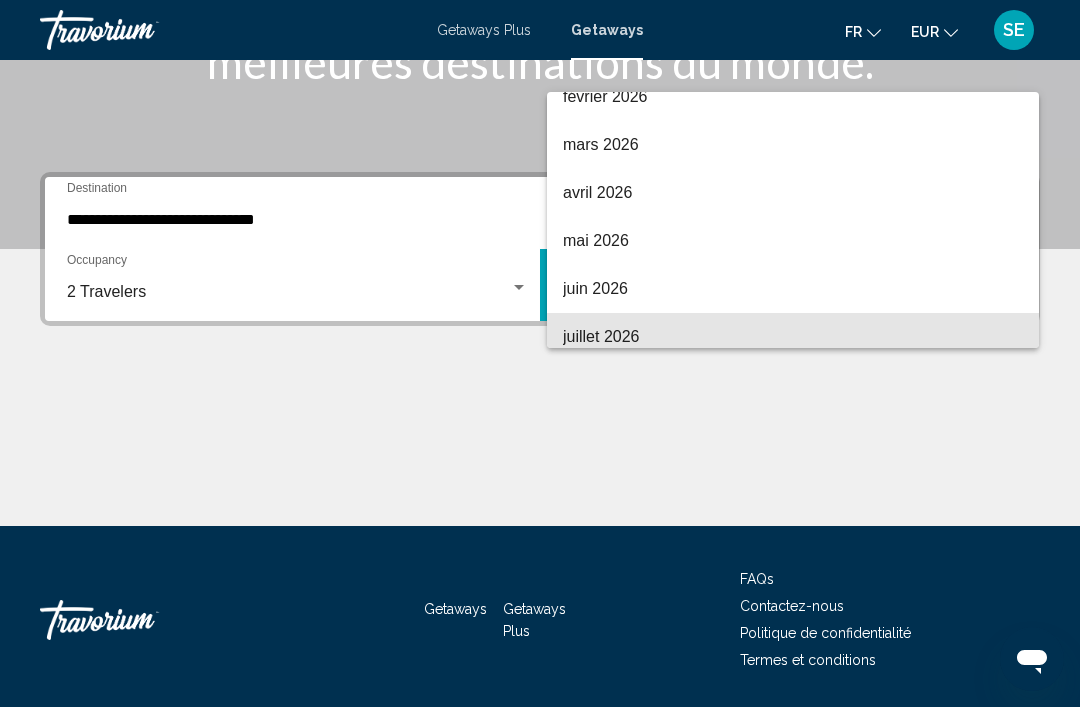 scroll, scrollTop: 352, scrollLeft: 0, axis: vertical 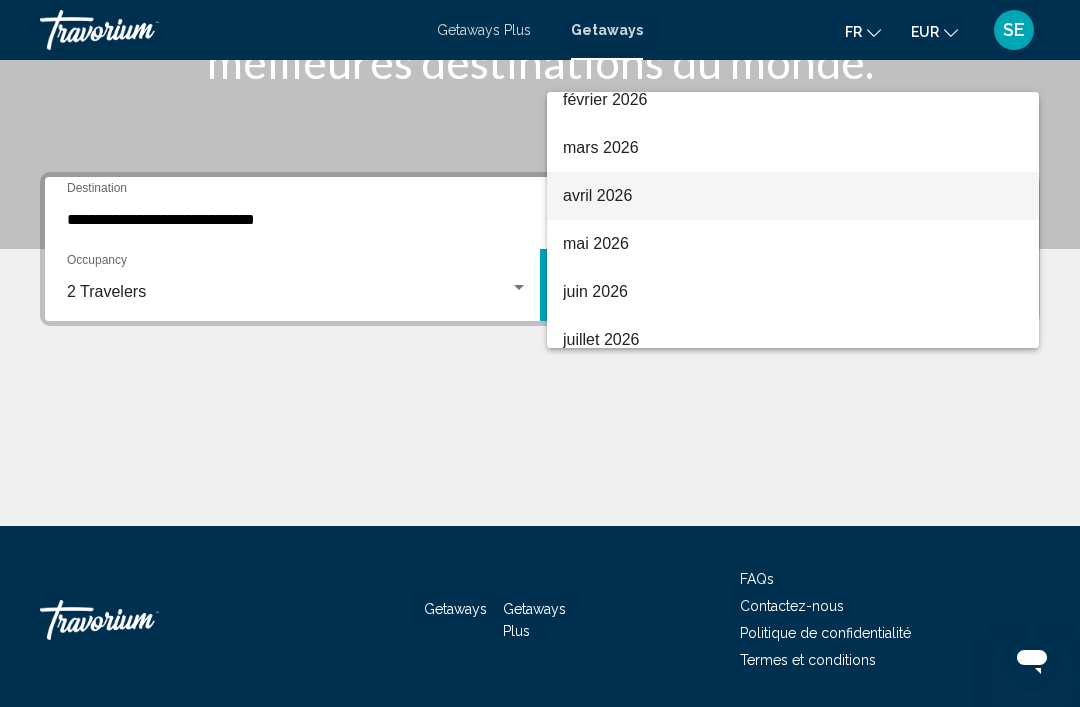 click on "avril 2026" at bounding box center [793, 196] 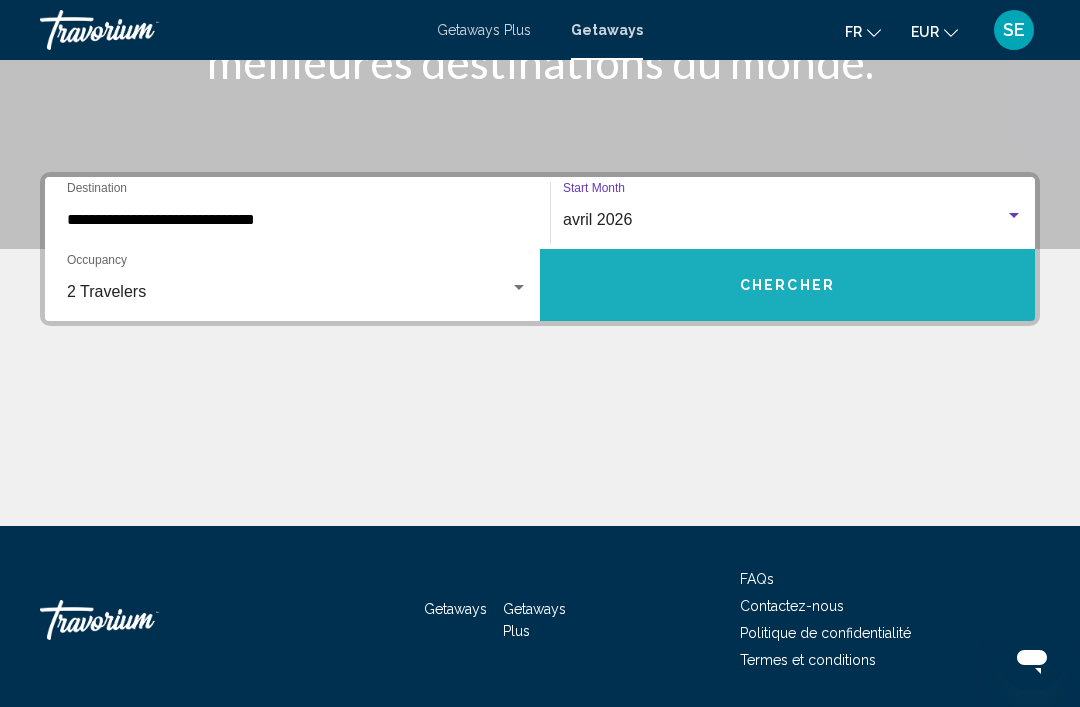 click on "Chercher" at bounding box center [787, 284] 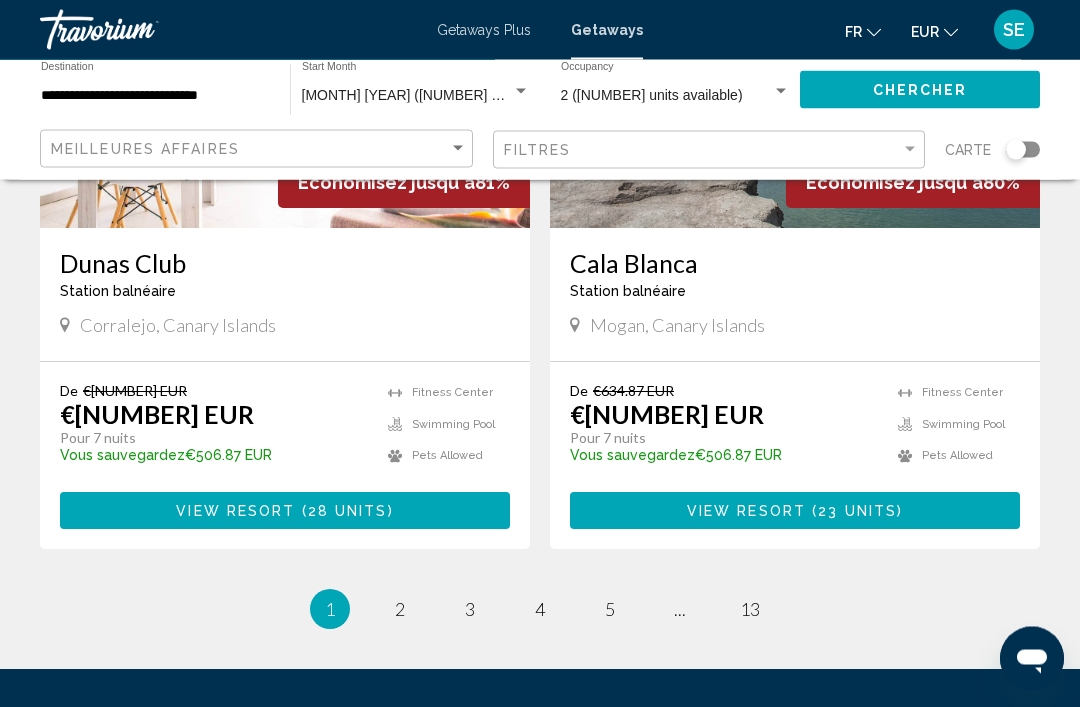 scroll, scrollTop: 3800, scrollLeft: 0, axis: vertical 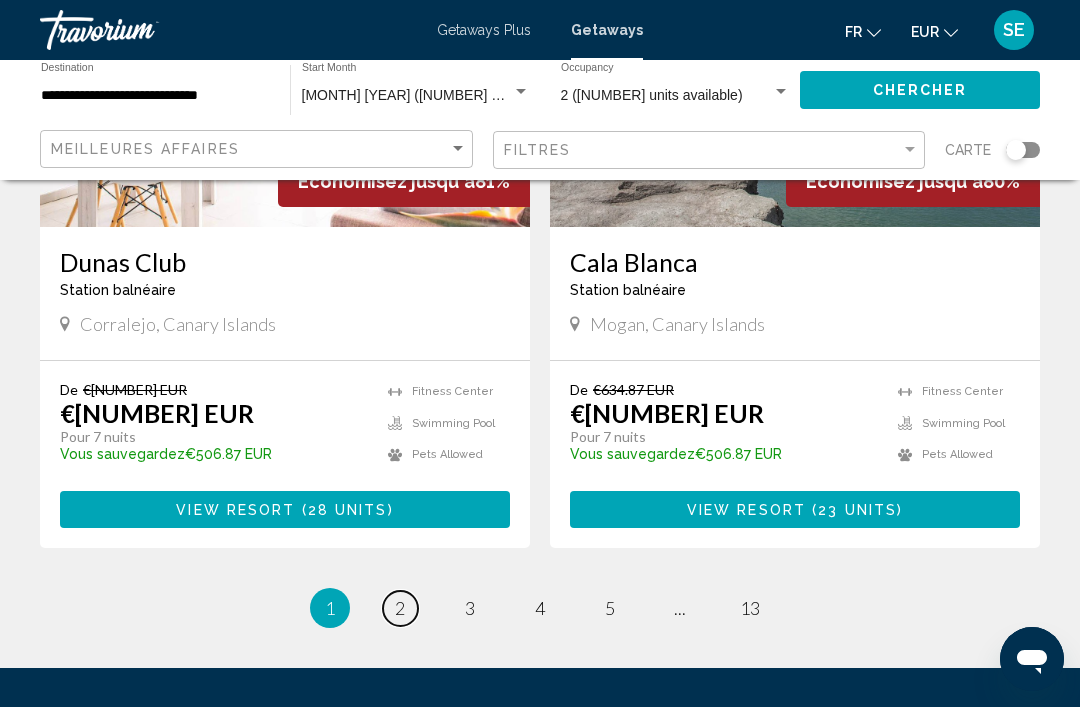 click on "2" at bounding box center [400, 608] 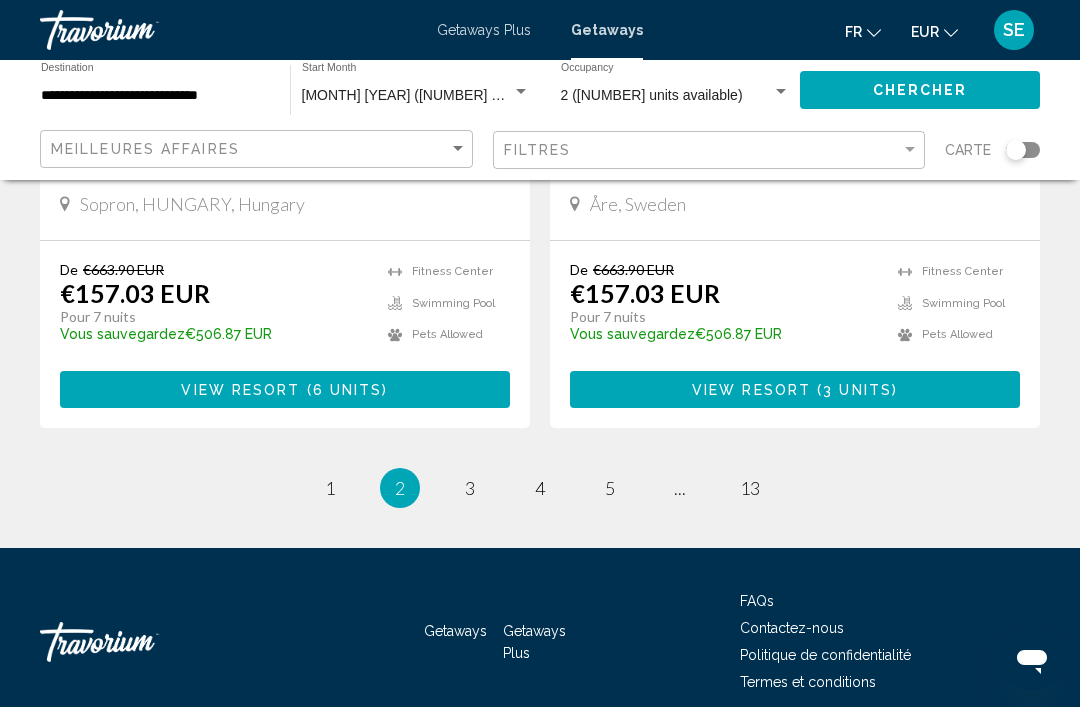 scroll, scrollTop: 3913, scrollLeft: 0, axis: vertical 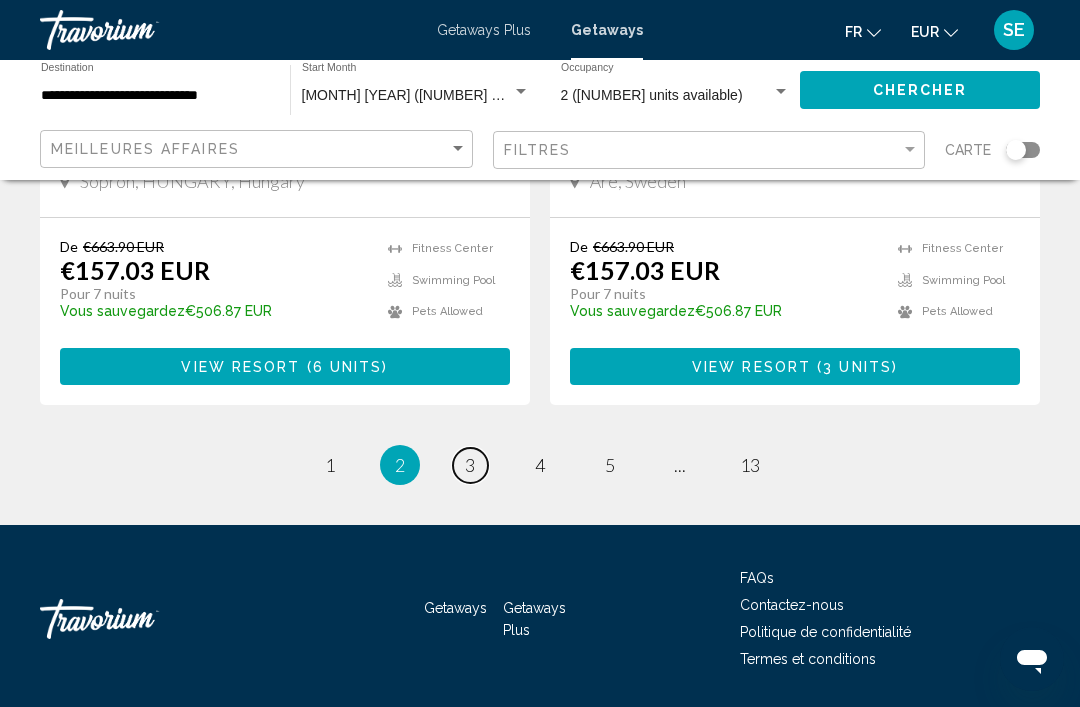 click on "3" at bounding box center (470, 465) 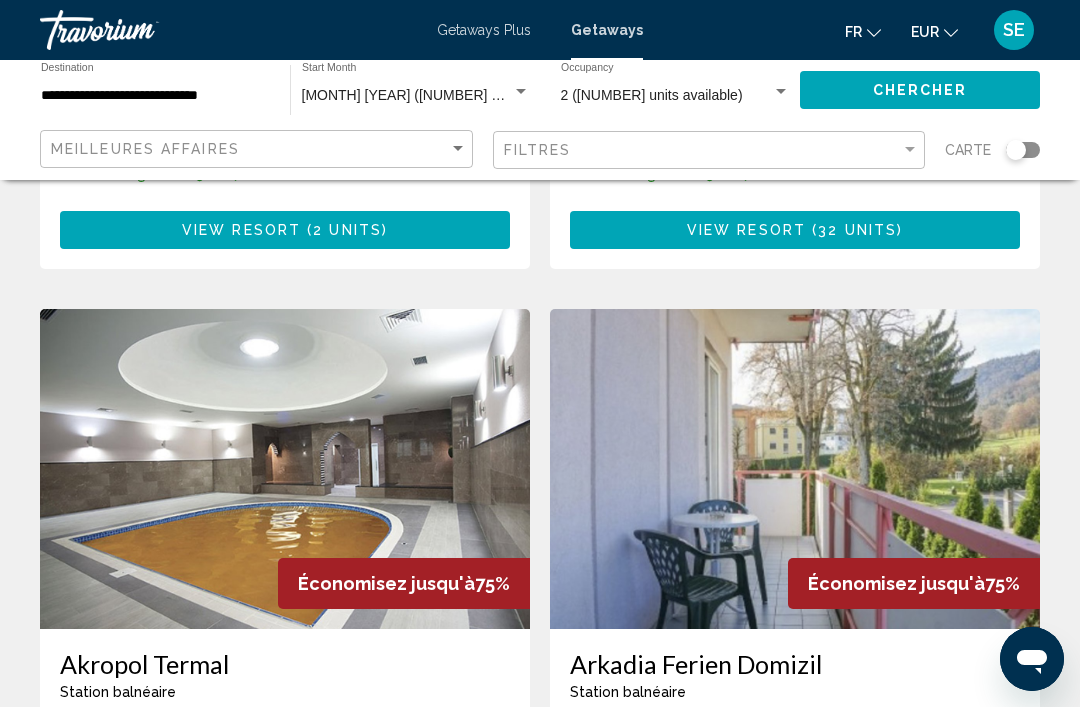 scroll, scrollTop: 3397, scrollLeft: 0, axis: vertical 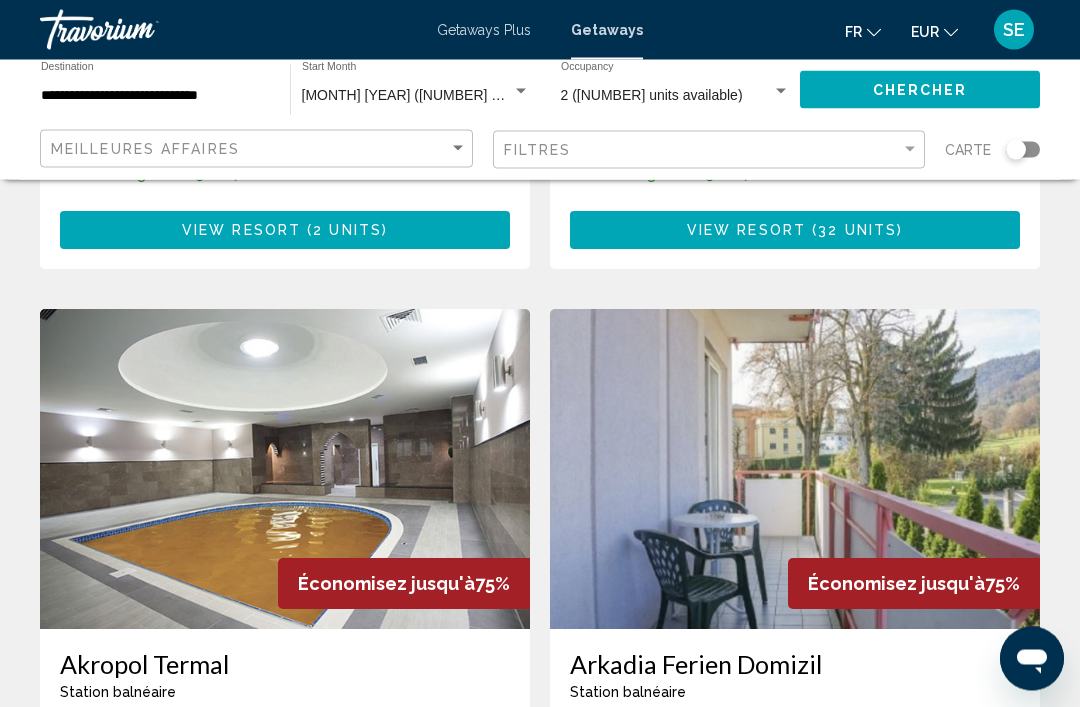 click on "Getaways Plus" at bounding box center [484, 30] 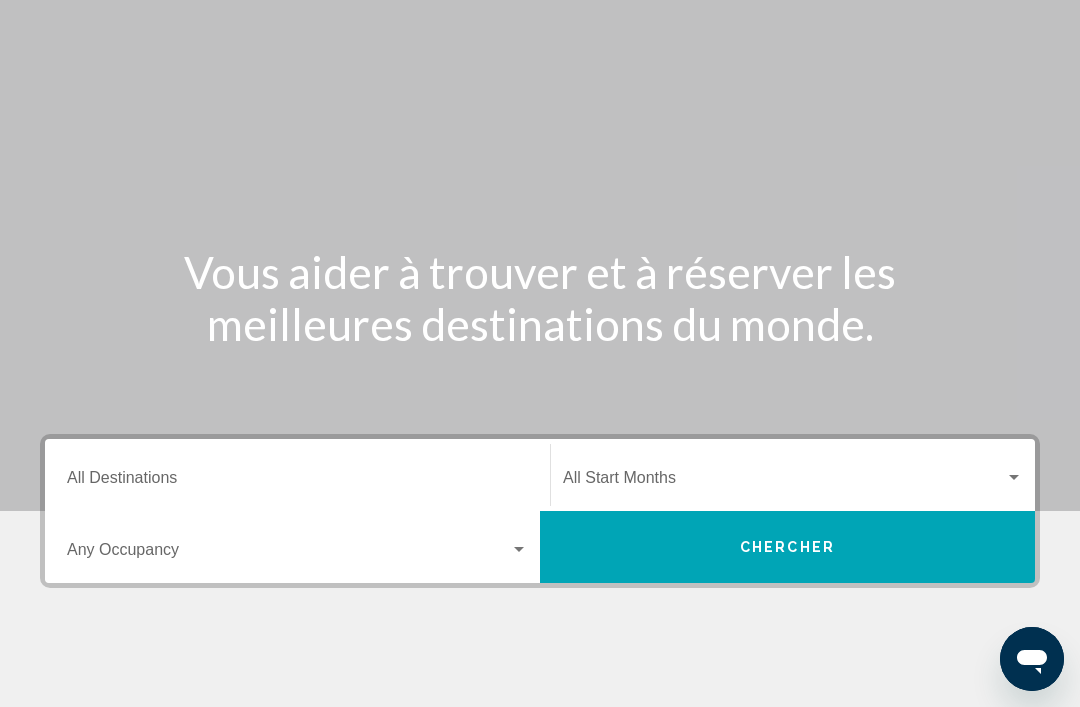 scroll, scrollTop: 0, scrollLeft: 0, axis: both 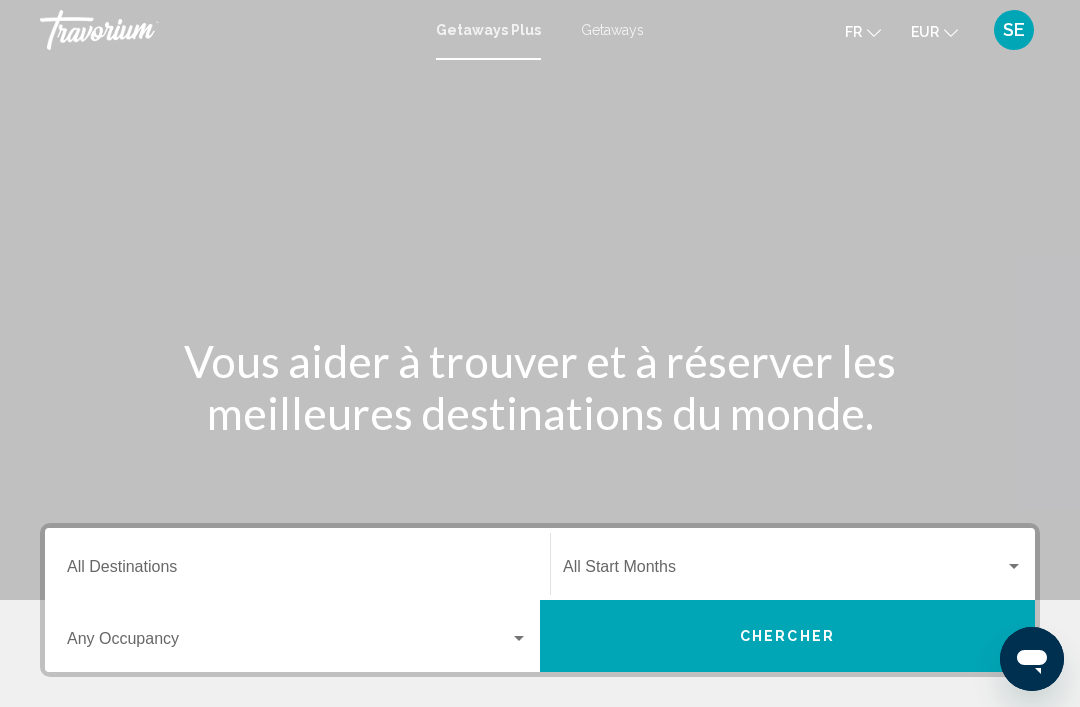 click on "Getaways" at bounding box center (612, 30) 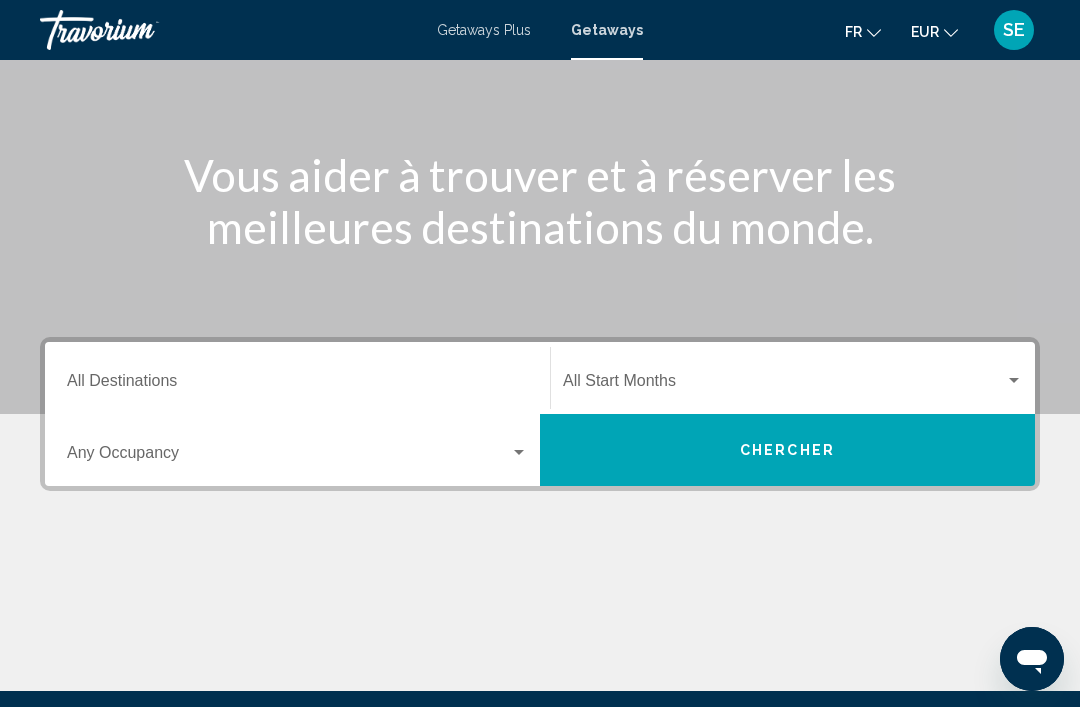 click on "Destination All Destinations" at bounding box center [297, 385] 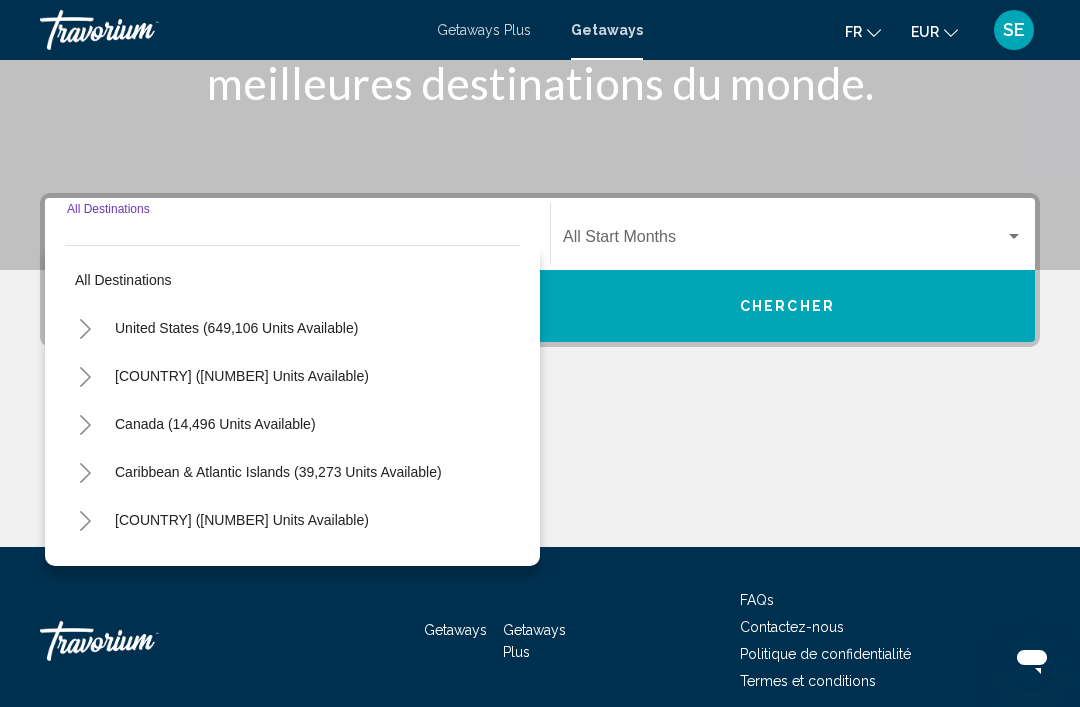 scroll, scrollTop: 351, scrollLeft: 0, axis: vertical 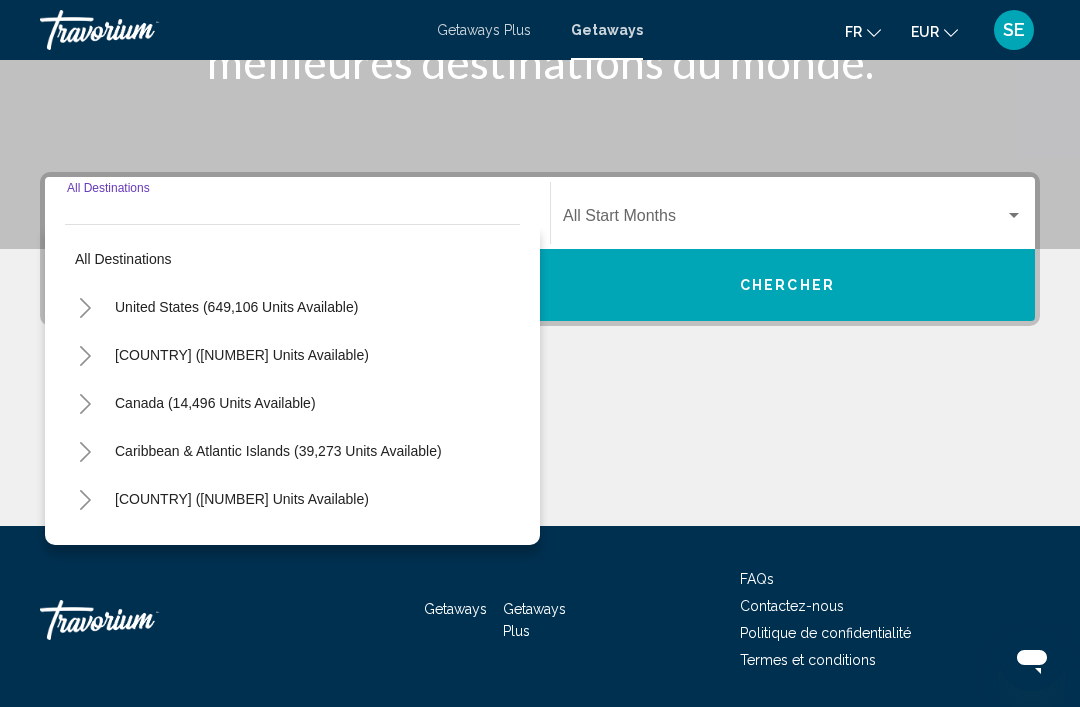 click on "[COUNTRY] ([NUMBER] units available)" at bounding box center [215, 403] 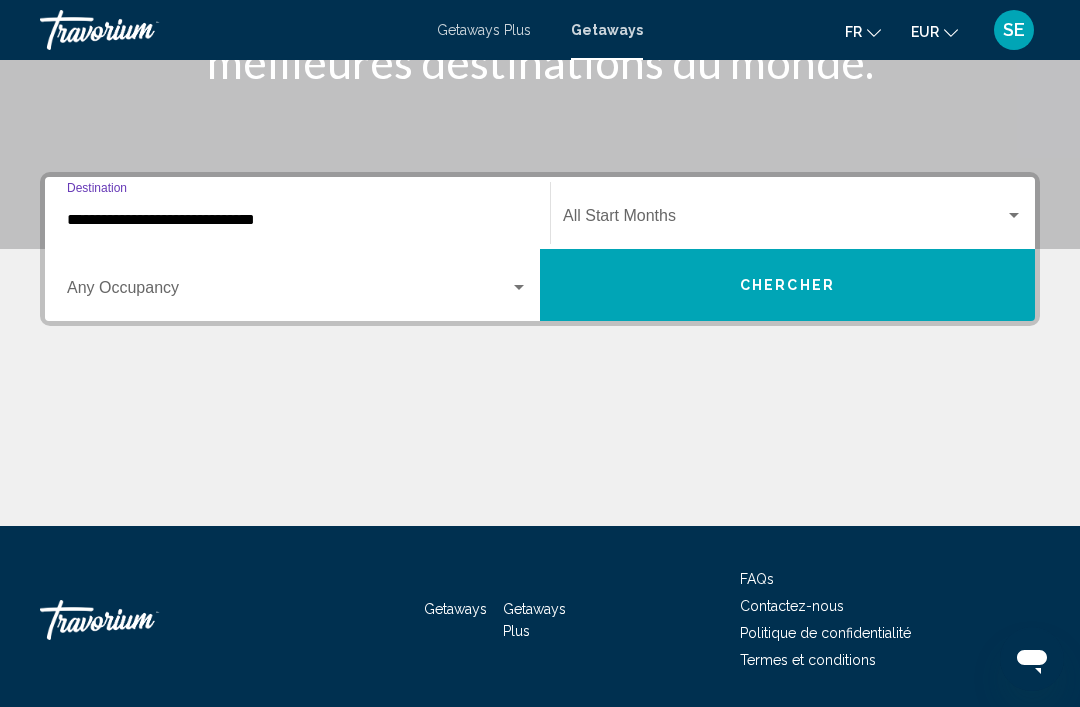 click on "**********" at bounding box center [297, 220] 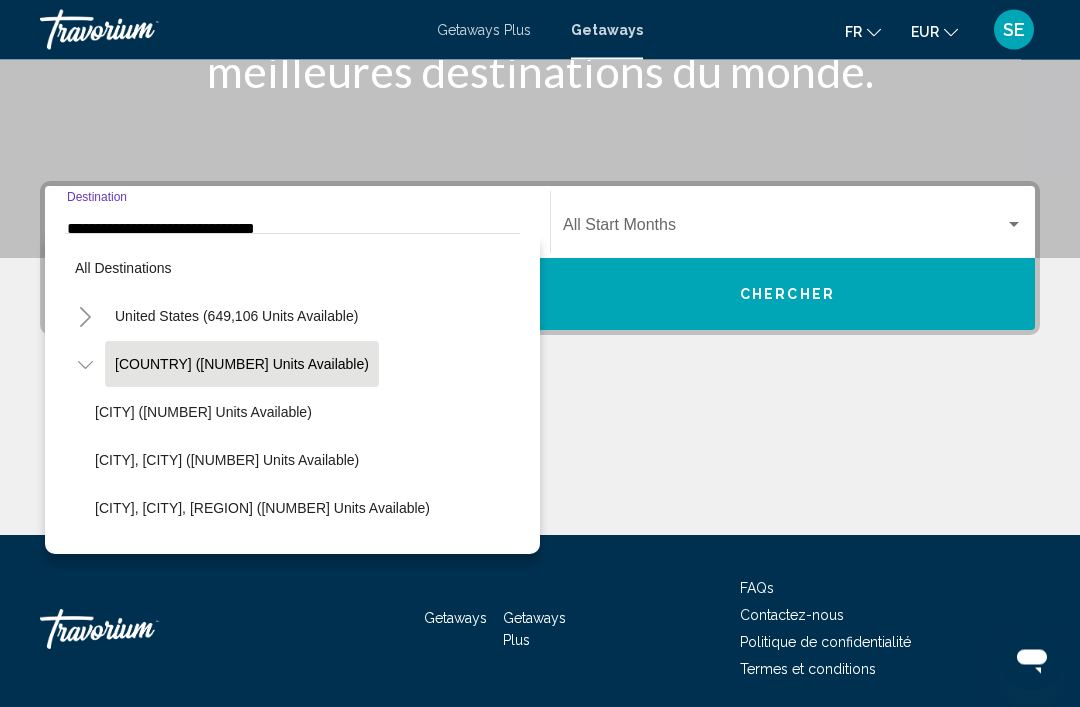 scroll, scrollTop: 351, scrollLeft: 0, axis: vertical 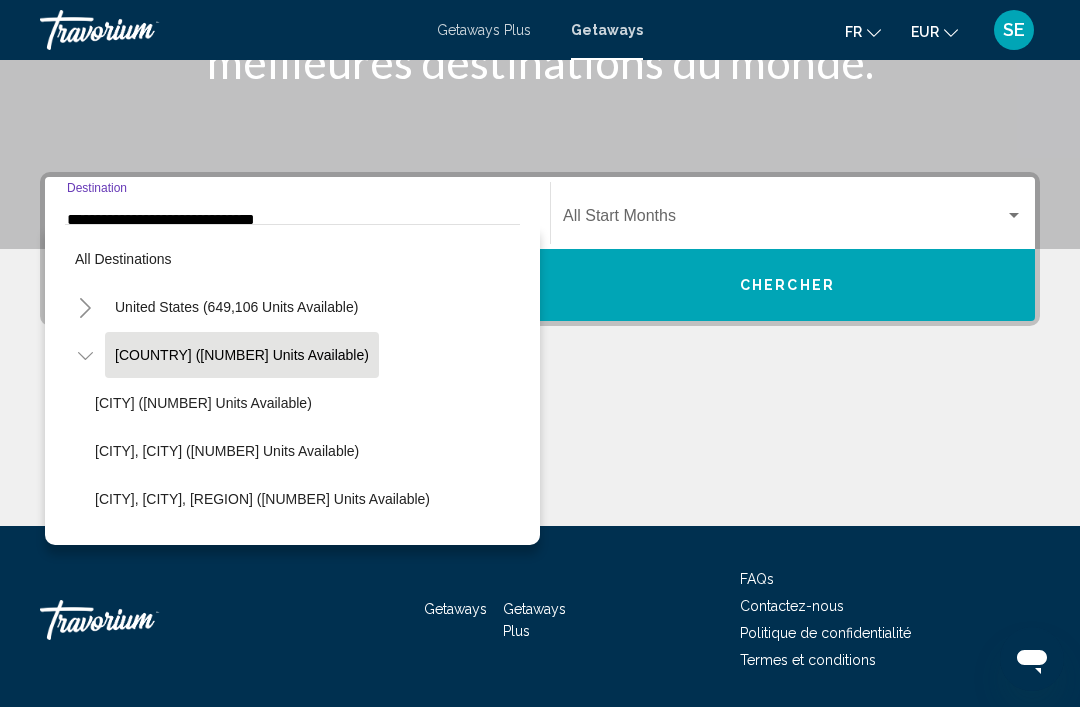 click at bounding box center (784, 220) 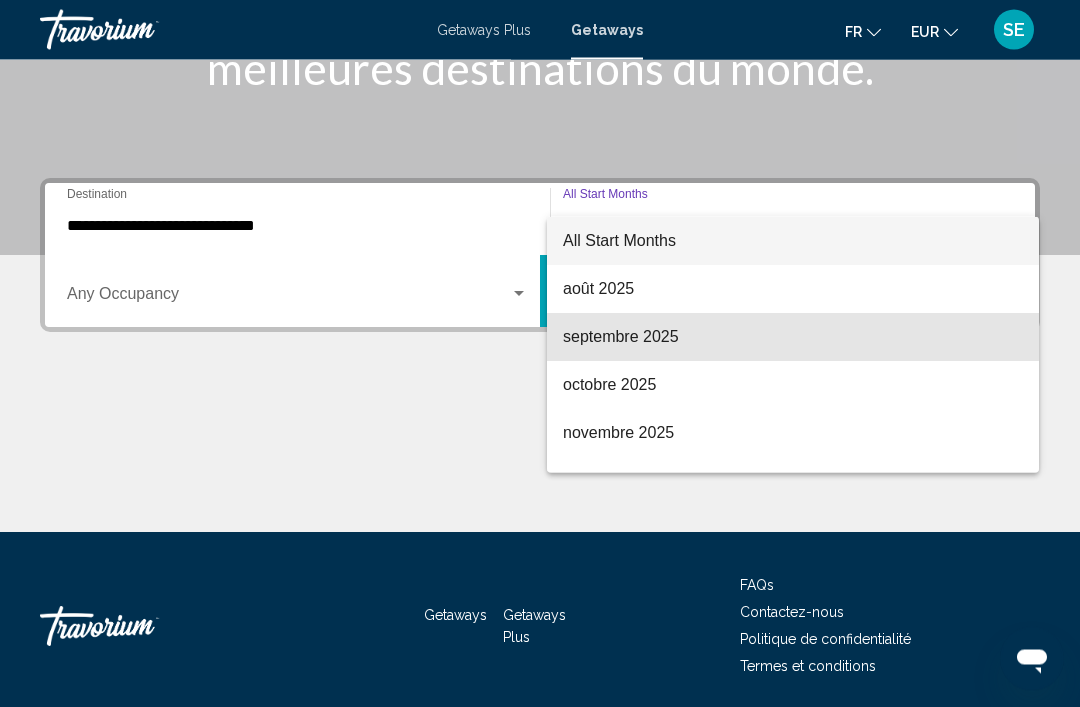scroll, scrollTop: 351, scrollLeft: 0, axis: vertical 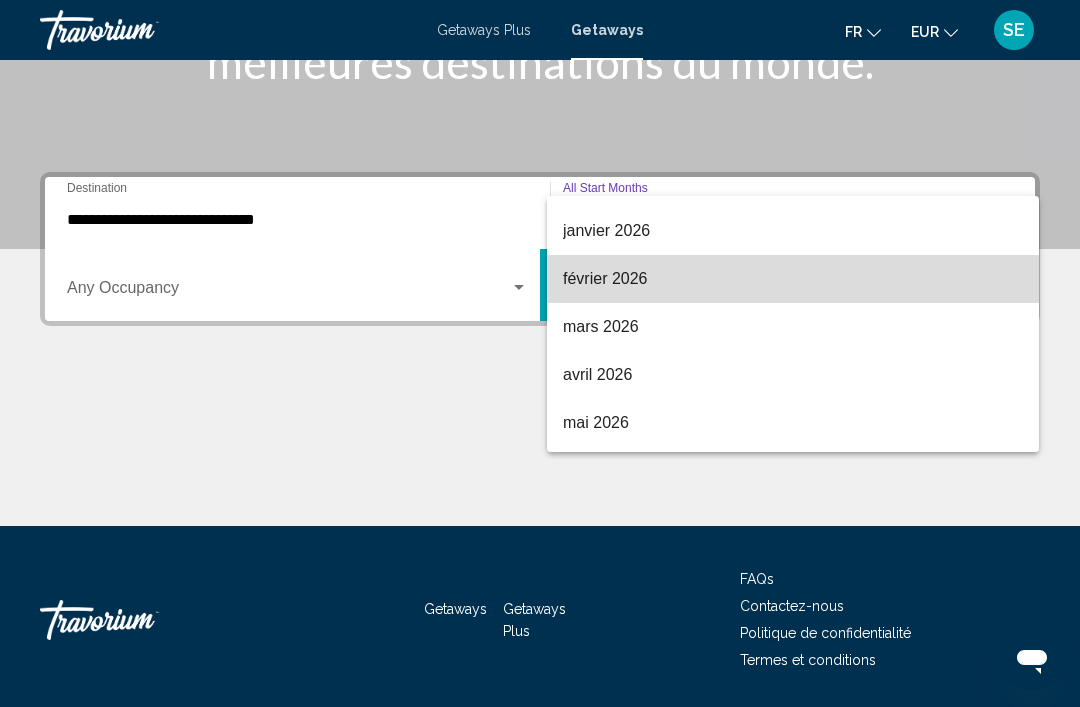 click on "février 2026" at bounding box center [793, 279] 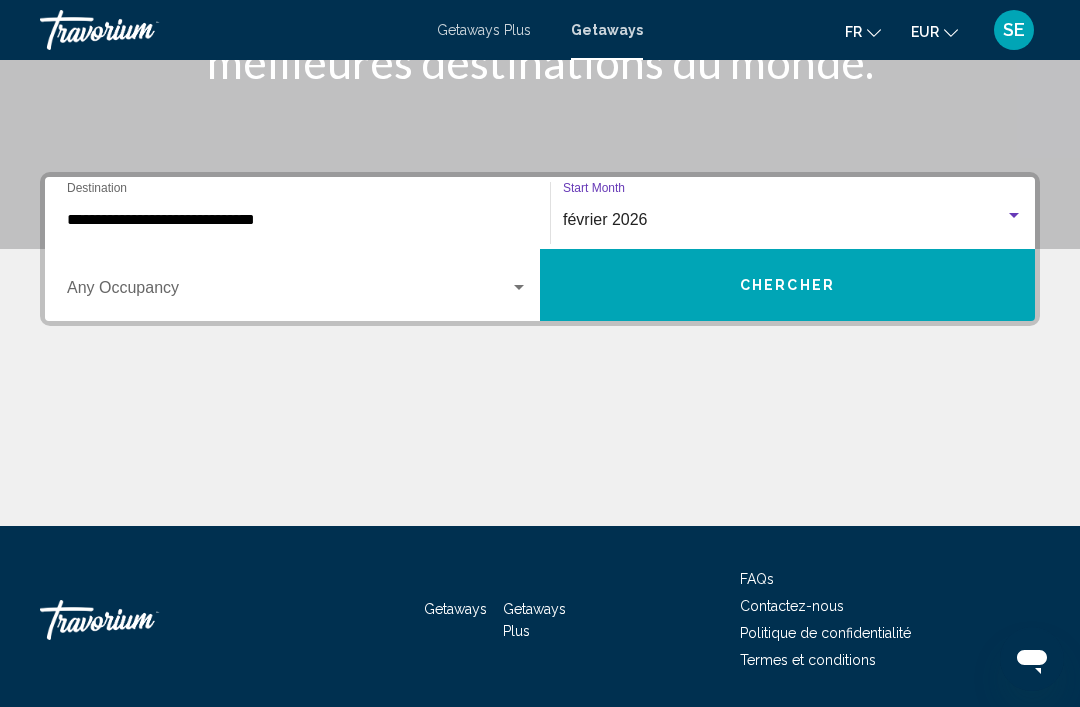 click on "Occupancy Any Occupancy" at bounding box center [297, 285] 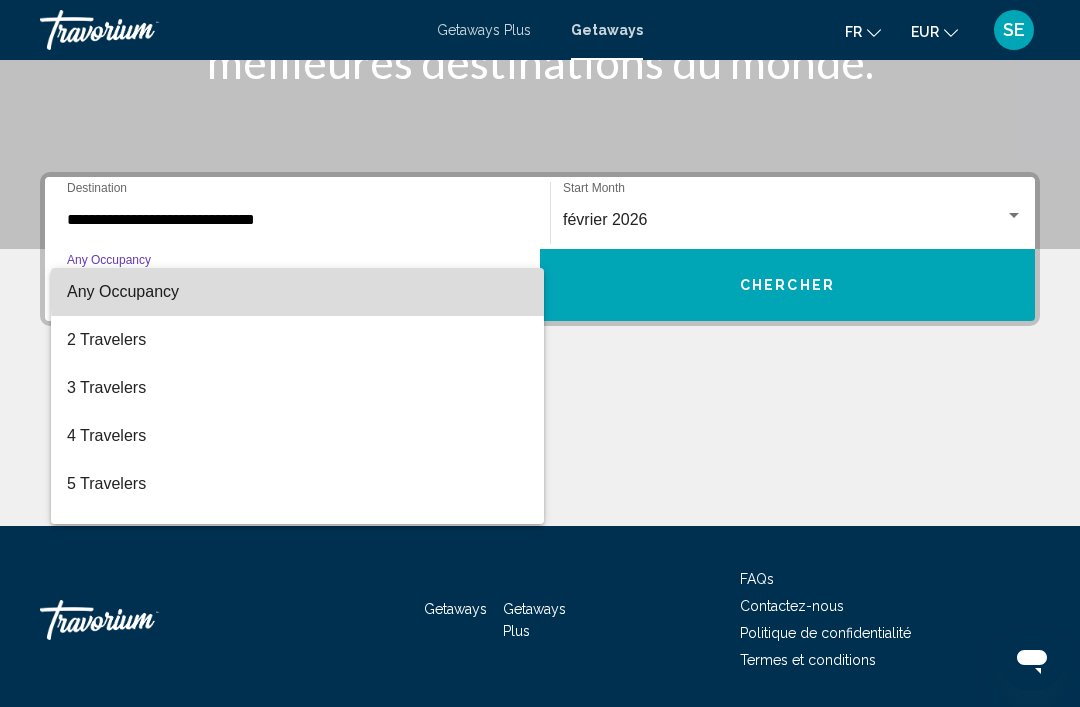 click on "Any Occupancy" at bounding box center [297, 292] 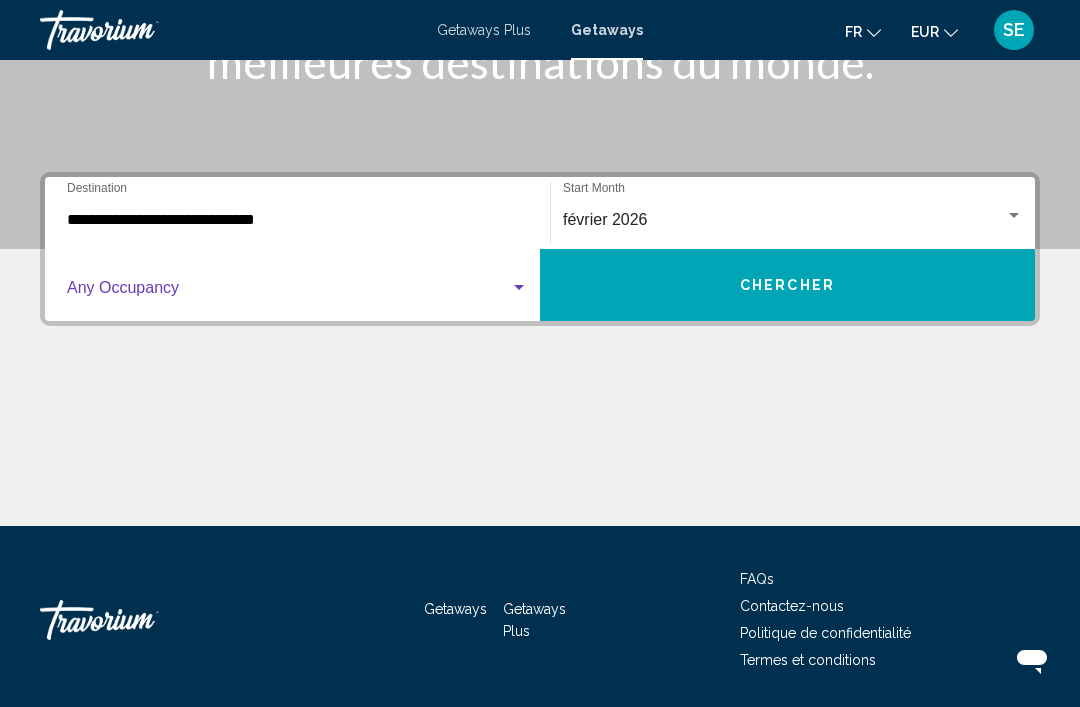 click at bounding box center (519, 287) 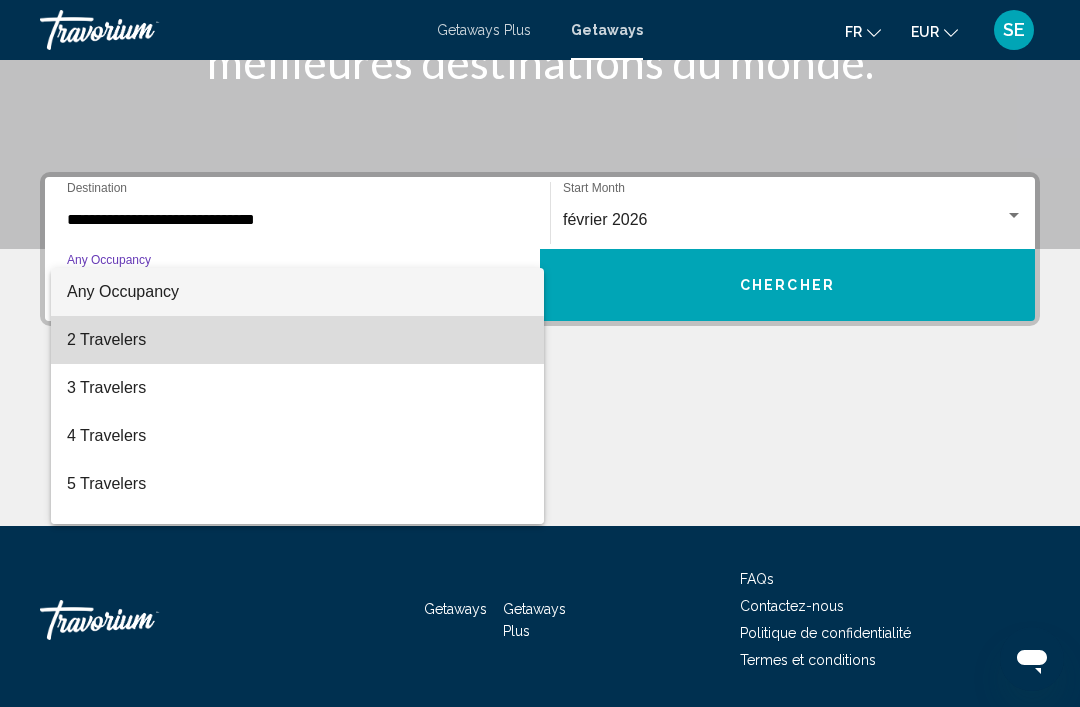click on "2 Travelers" at bounding box center (297, 340) 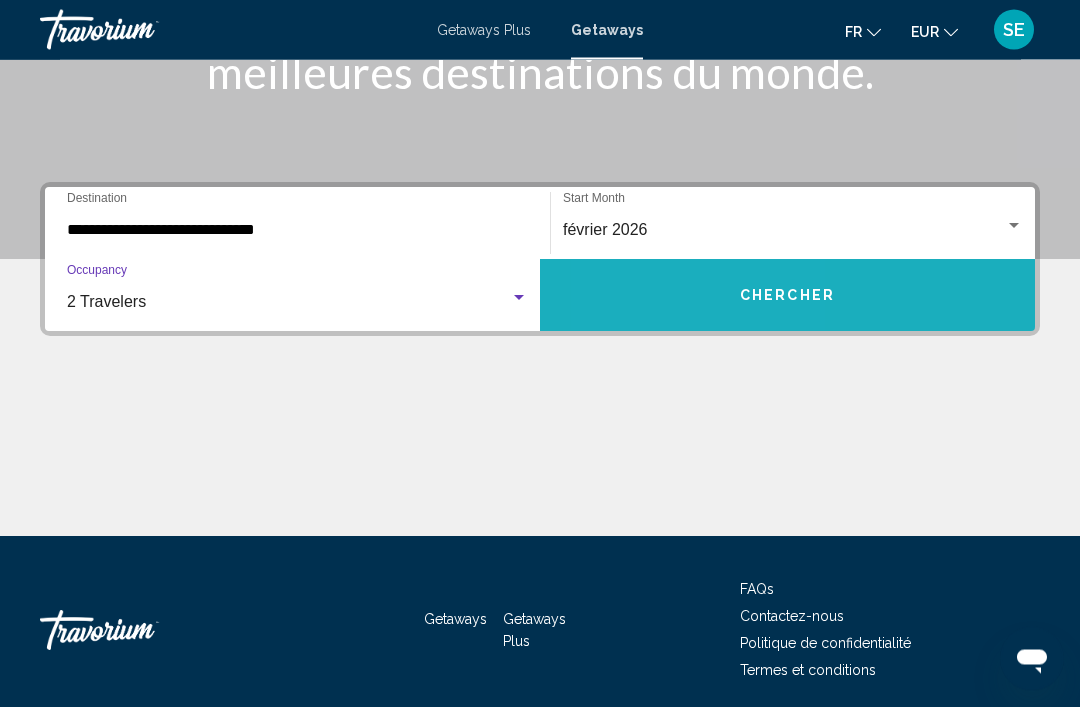 scroll, scrollTop: 341, scrollLeft: 0, axis: vertical 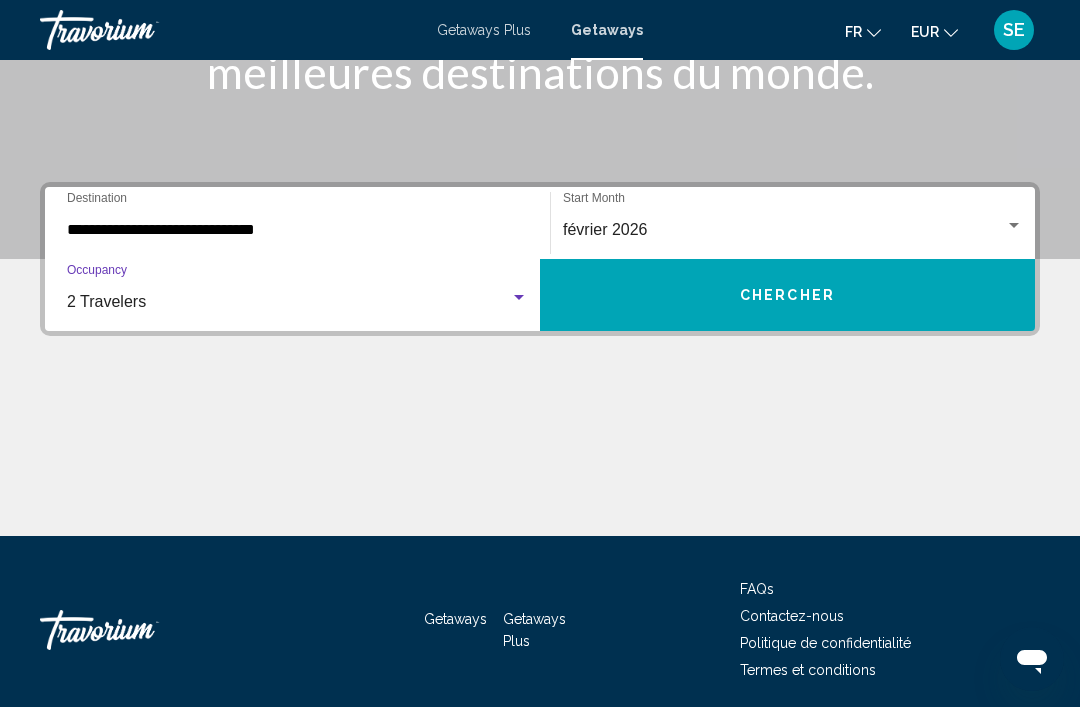 click on "Chercher" at bounding box center (787, 295) 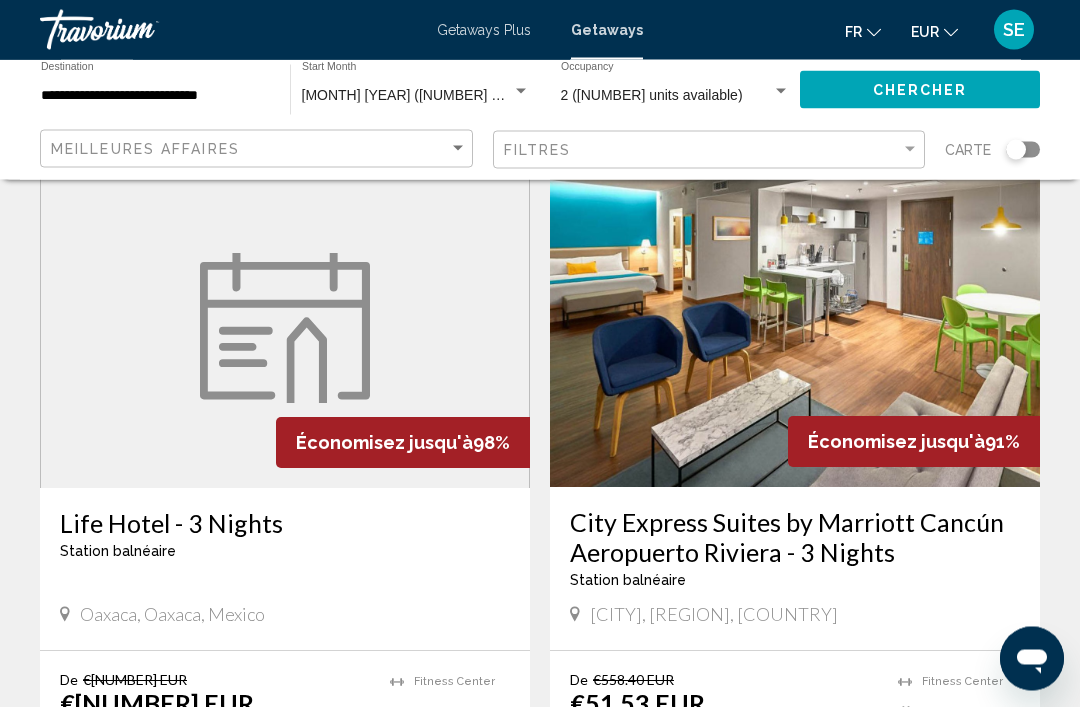 scroll, scrollTop: 0, scrollLeft: 0, axis: both 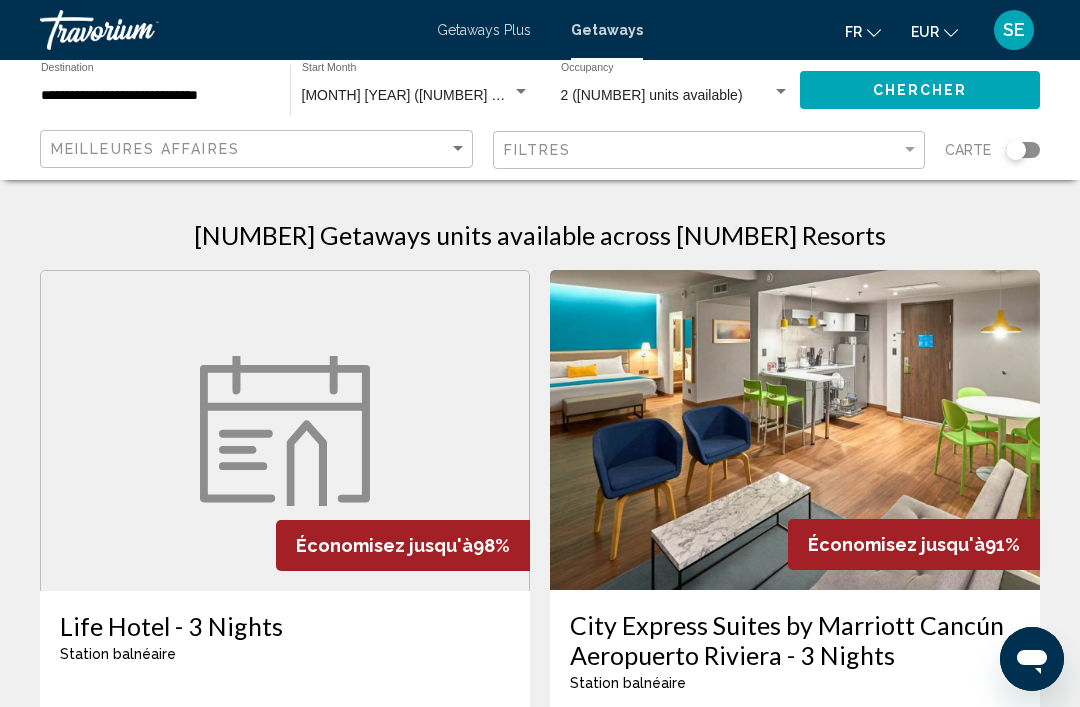 click on "[MONTH] [YEAR] ([NUMBER] units available)" at bounding box center (407, 96) 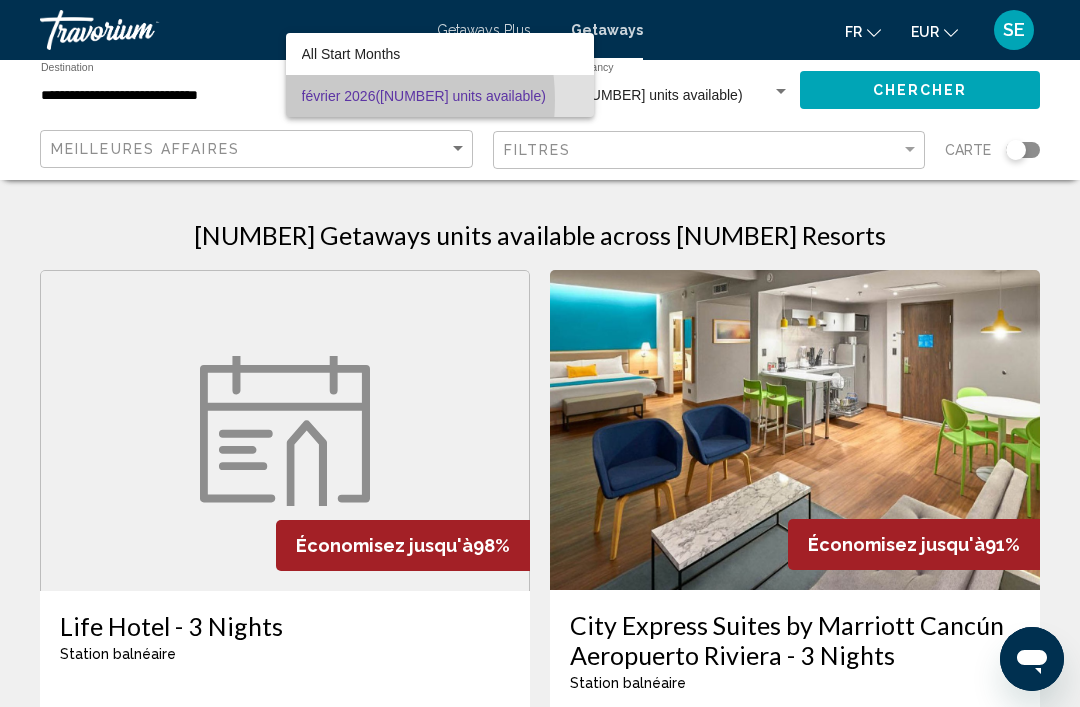 click on "[MONTH] [YEAR]  ([NUMBER] units available)" at bounding box center (440, 96) 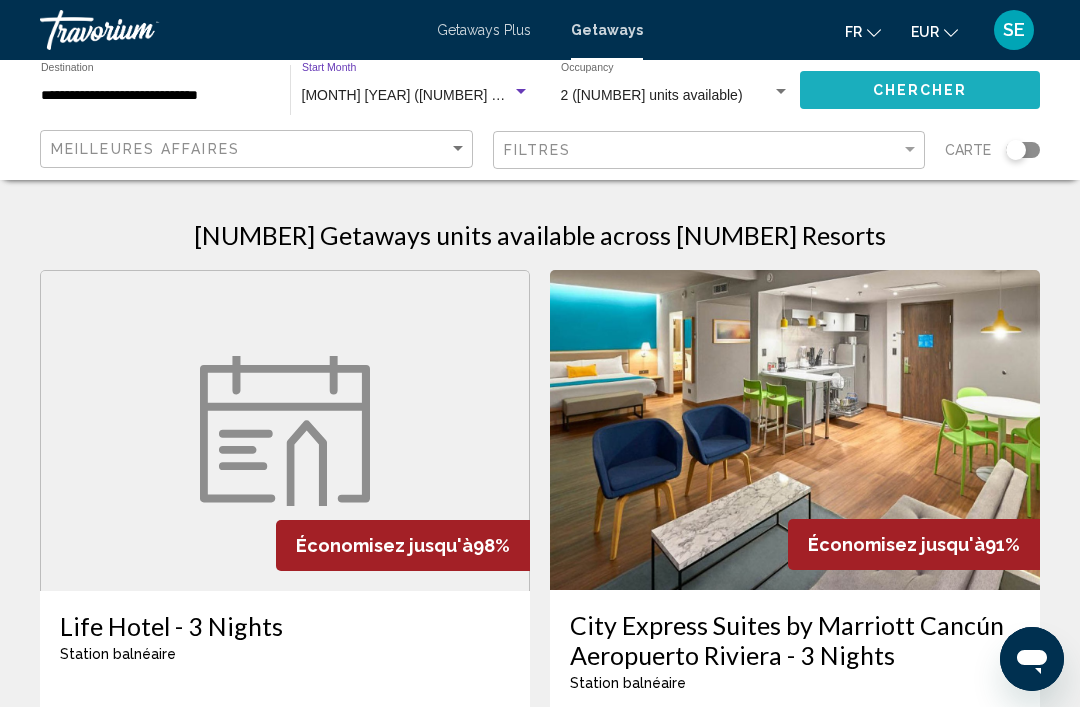 click on "Chercher" 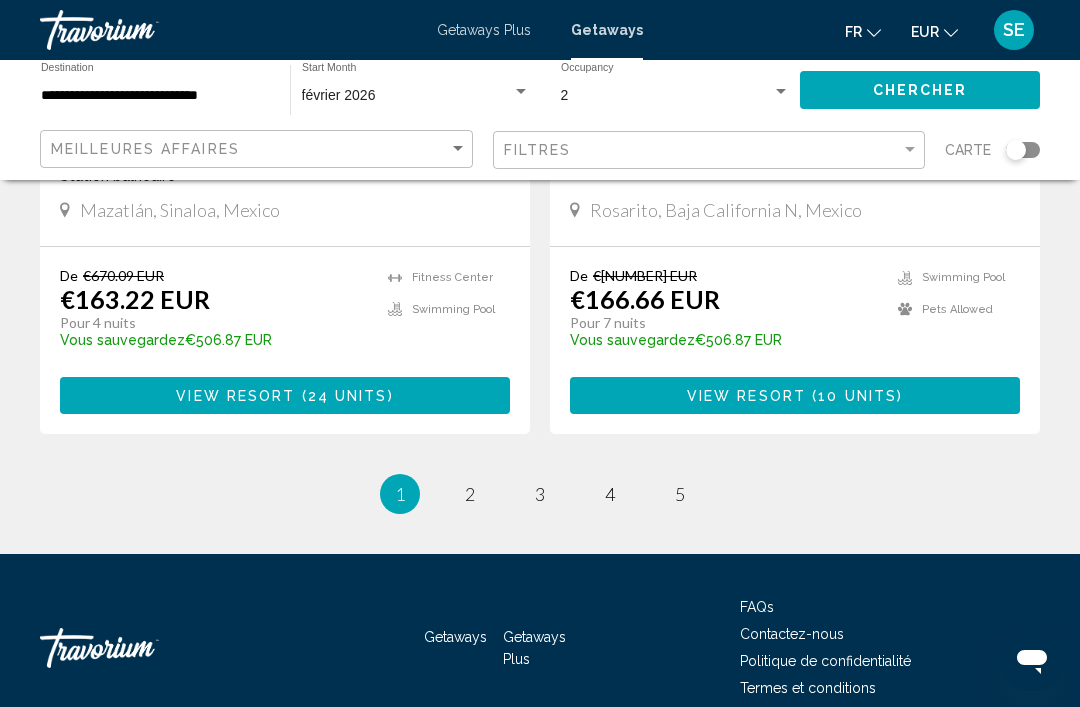 scroll, scrollTop: 4043, scrollLeft: 0, axis: vertical 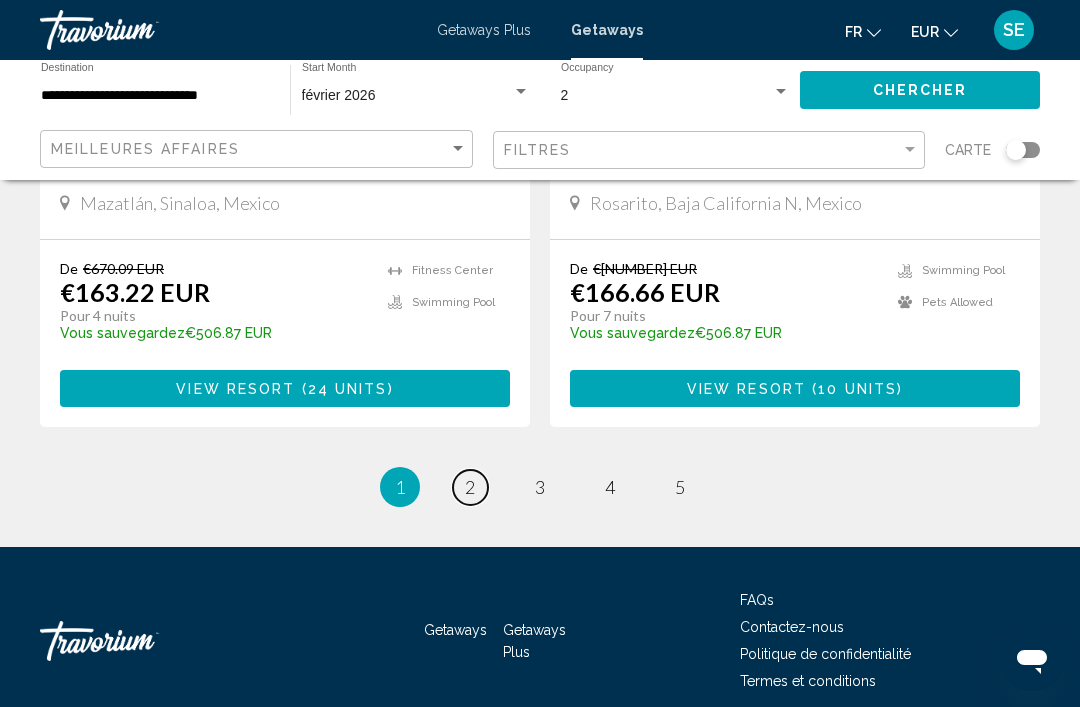 click on "2" at bounding box center (470, 487) 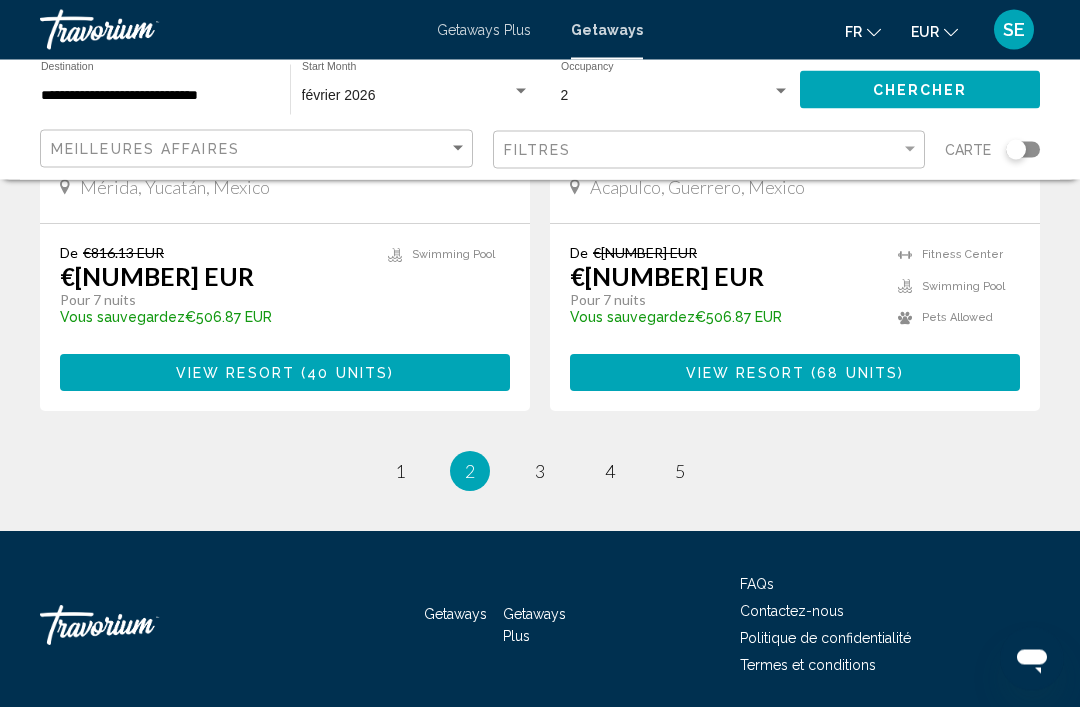 scroll, scrollTop: 3928, scrollLeft: 0, axis: vertical 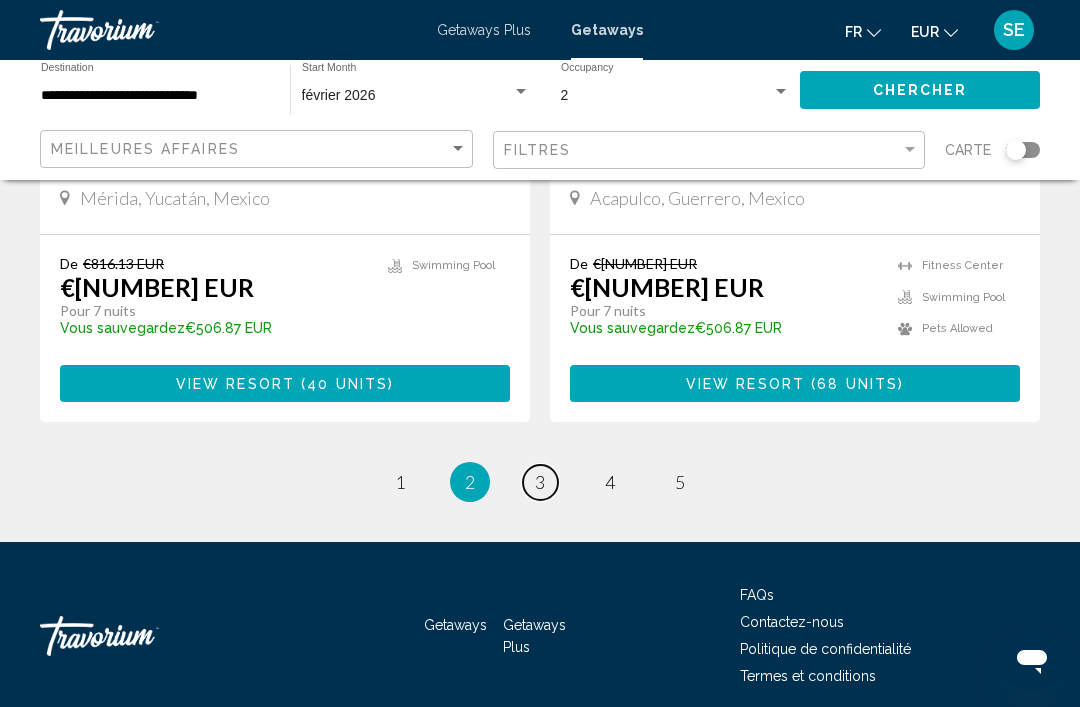 click on "3" at bounding box center [540, 482] 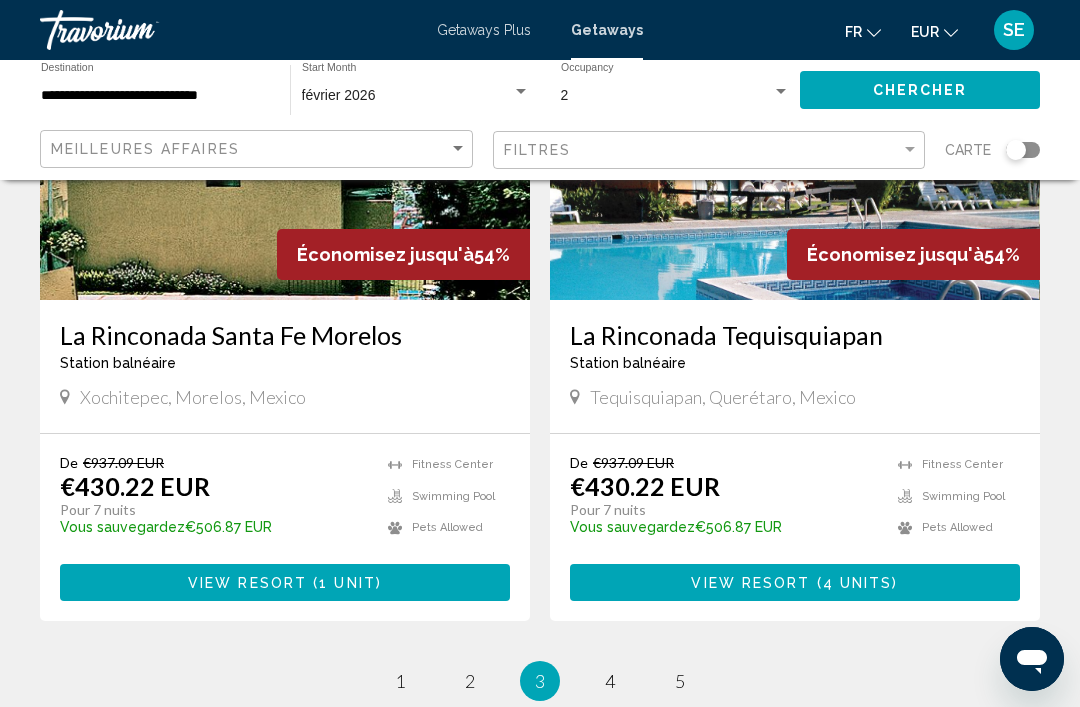 scroll, scrollTop: 3943, scrollLeft: 0, axis: vertical 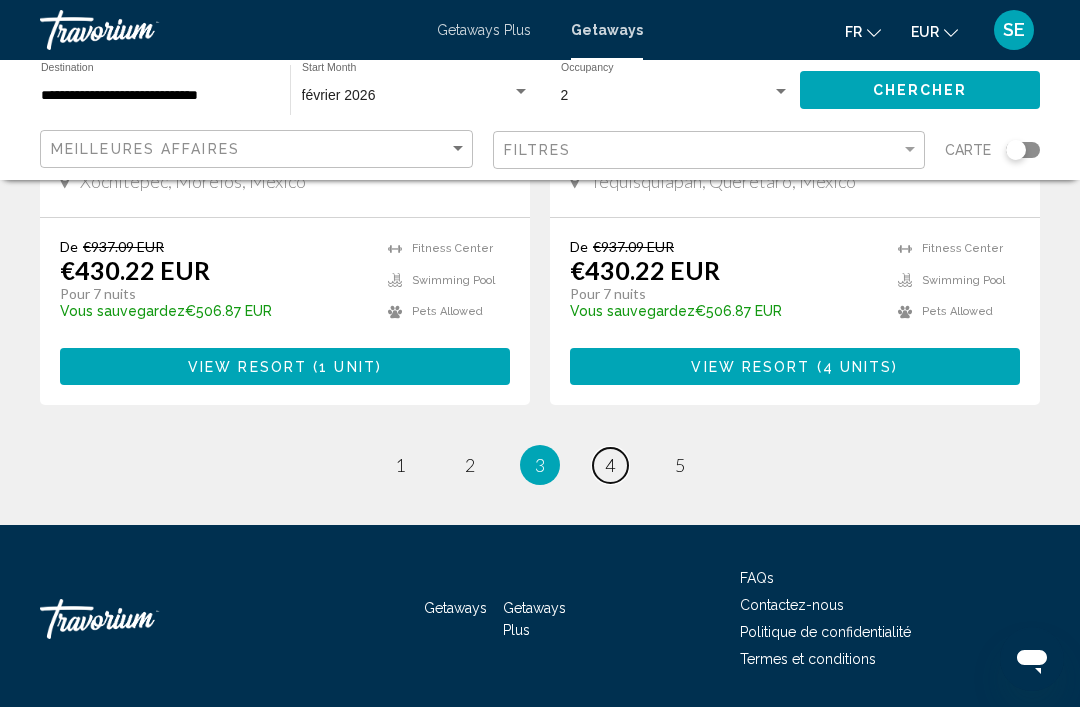 click on "page  4" at bounding box center [610, 465] 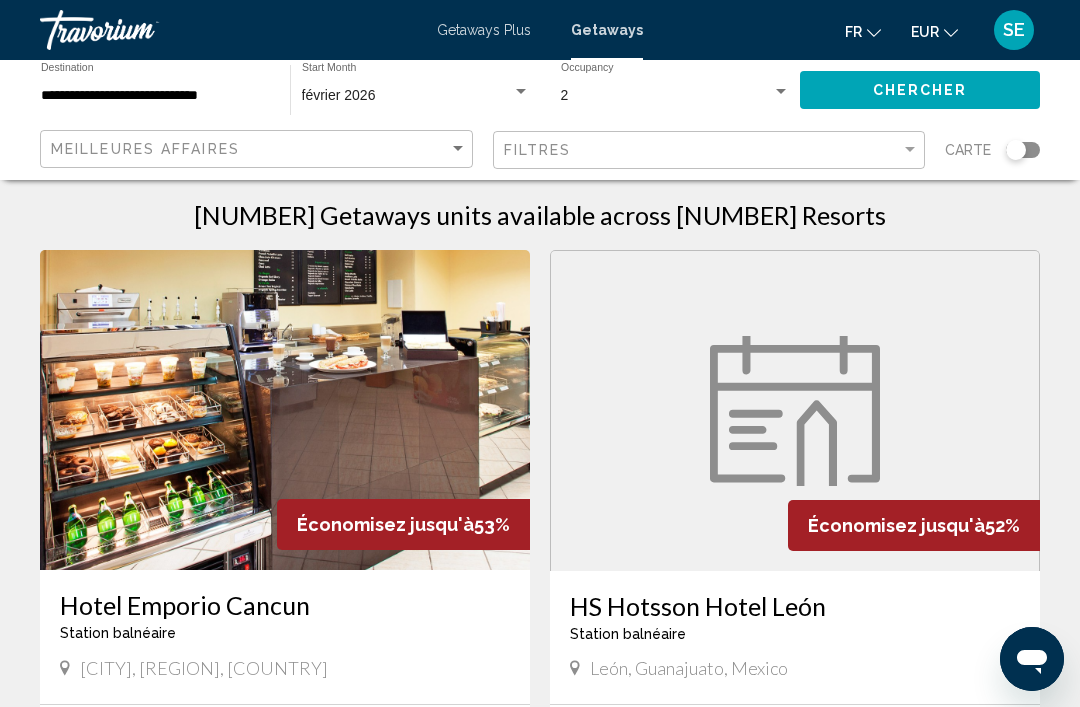 scroll, scrollTop: 0, scrollLeft: 0, axis: both 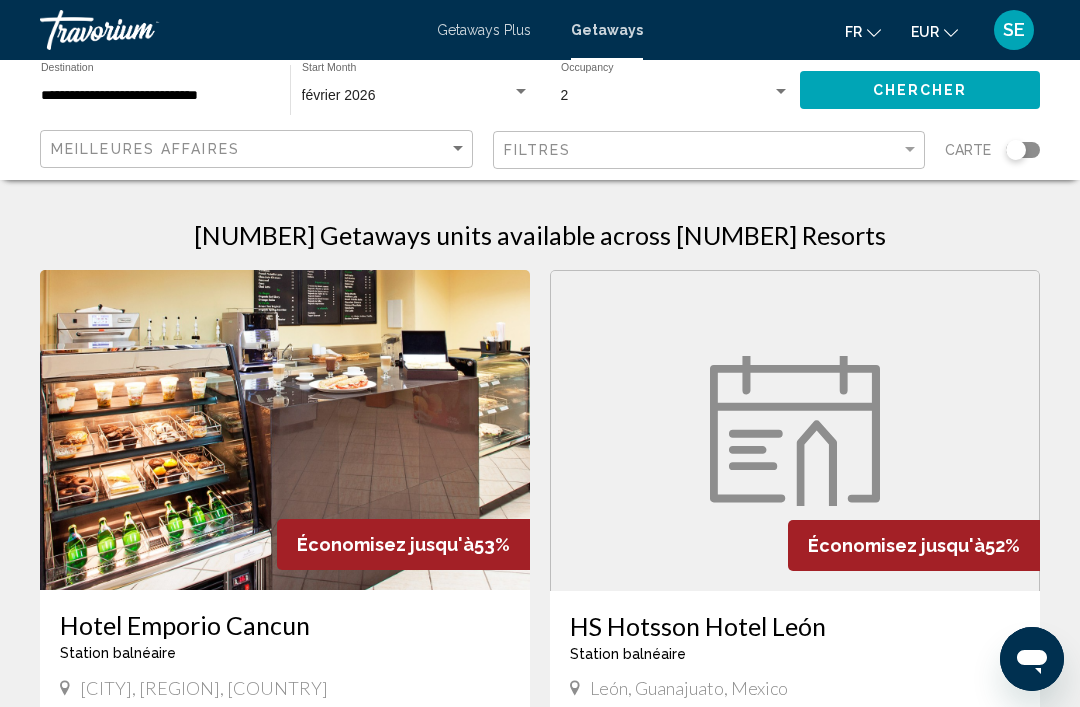 click on "**********" 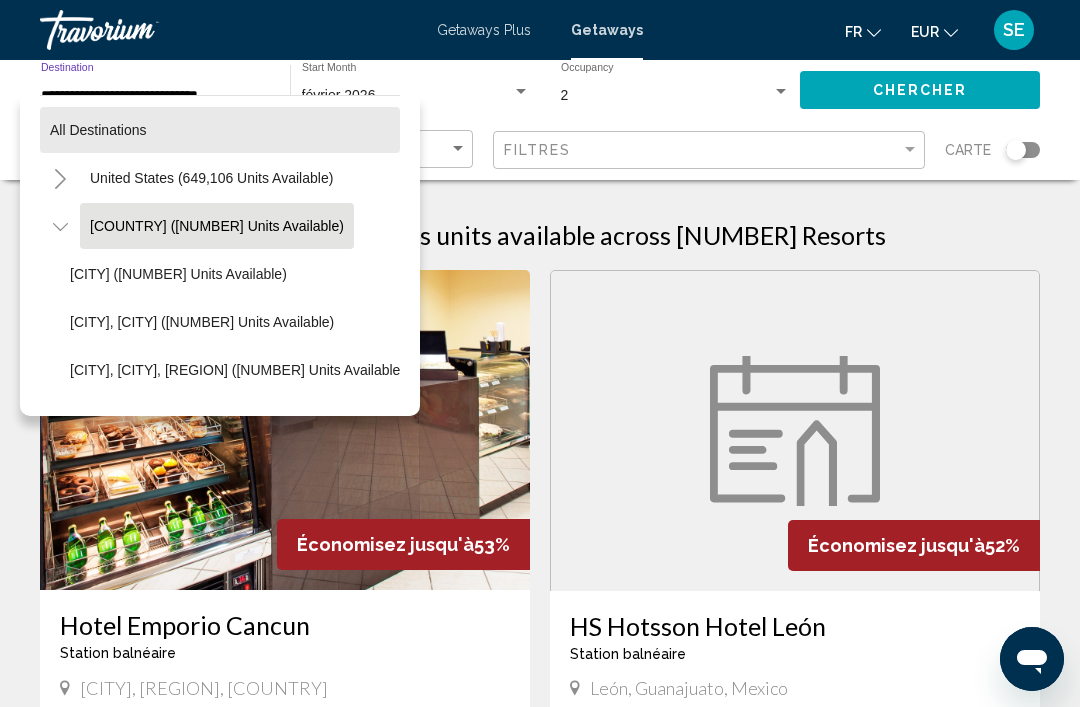 click on "All destinations" at bounding box center [98, 130] 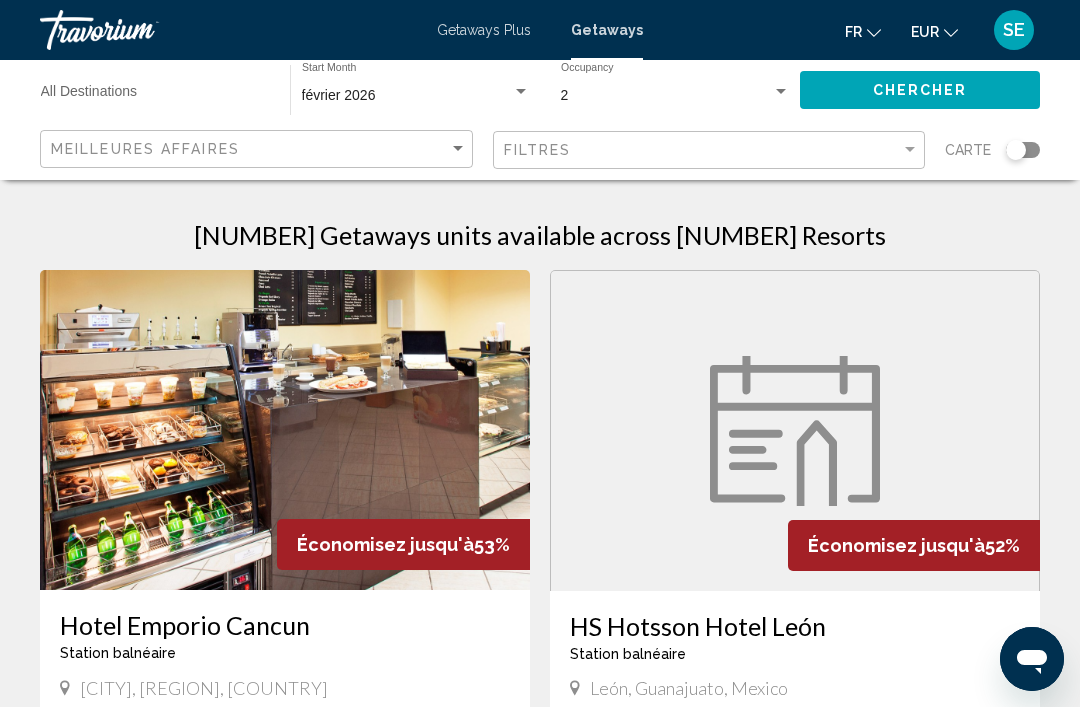 click on "Destination All Destinations" at bounding box center (155, 96) 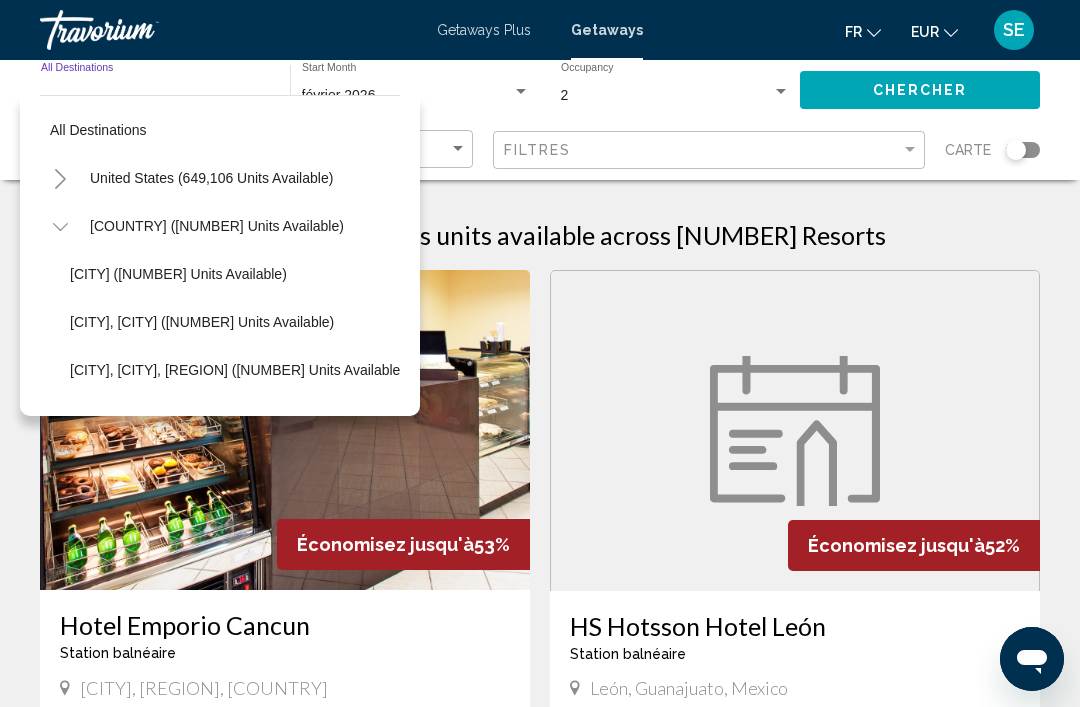 click on "2 Getaways units available across [NUMBER] Resorts Économisez jusqu'à  53%   Hotel Emporio Cancun  Station balnéaire  -  Ceci est une station d'adultes seulement
Cancún, Quintana Roo, [COUNTRY]  De €[NUMBER] EUR €[NUMBER] EUR  Pour [NUMBER] nuits Vous sauvegardez  €[NUMBER] EUR   temp  4
Fitness Center
Swimming Pool
Pets Allowed View Resort    ( [NUMBER] units )  Économisez jusqu'à  52%   HS Hotsson Hotel León  Station balnéaire  -  Ceci est une station d'adultes seulement
León, Guanajuato, [COUNTRY]  De €[NUMBER] EUR €[NUMBER] EUR  Pour [NUMBER] nuits Vous sauvegardez  €[NUMBER] EUR   temp
Fitness Center
Swimming Pool View Resort    ( [NUMBER] units )  Économisez jusqu'à  45%  Station balnéaire  -" at bounding box center [540, 2374] 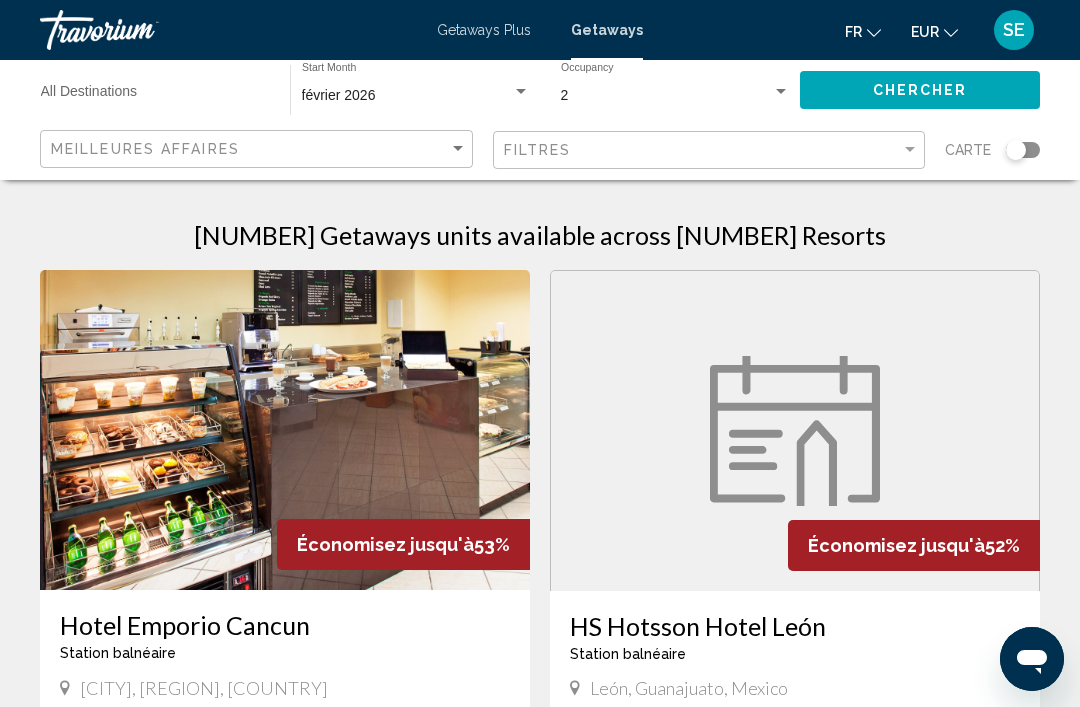 click on "Destination All Destinations" at bounding box center [155, 96] 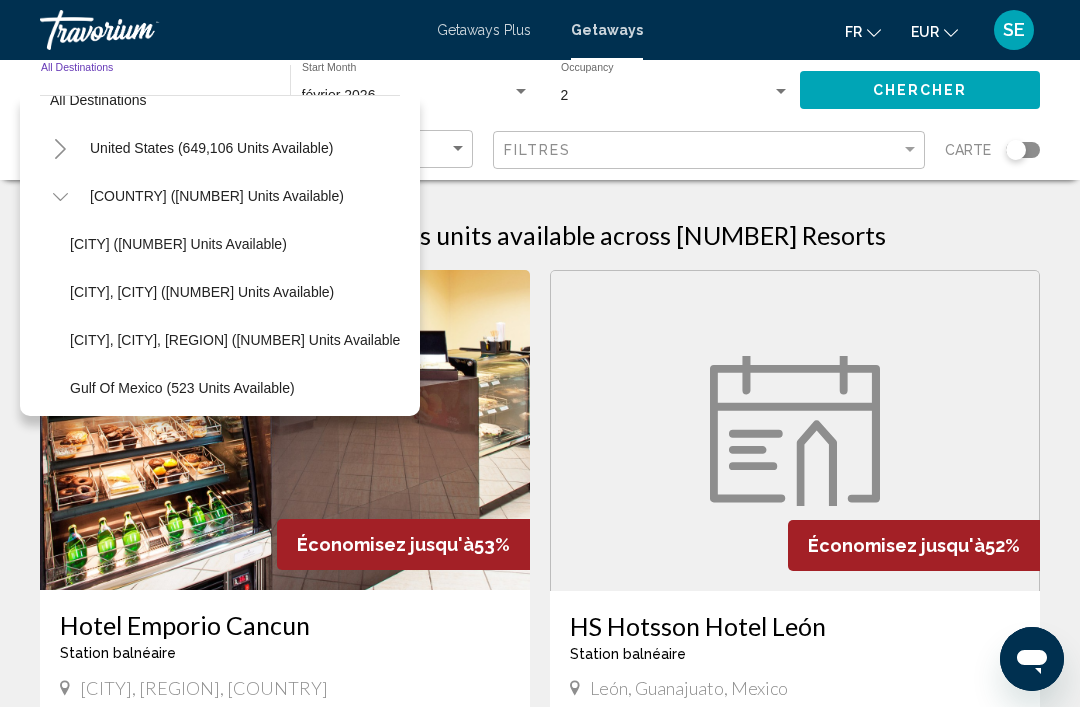 scroll, scrollTop: 29, scrollLeft: 0, axis: vertical 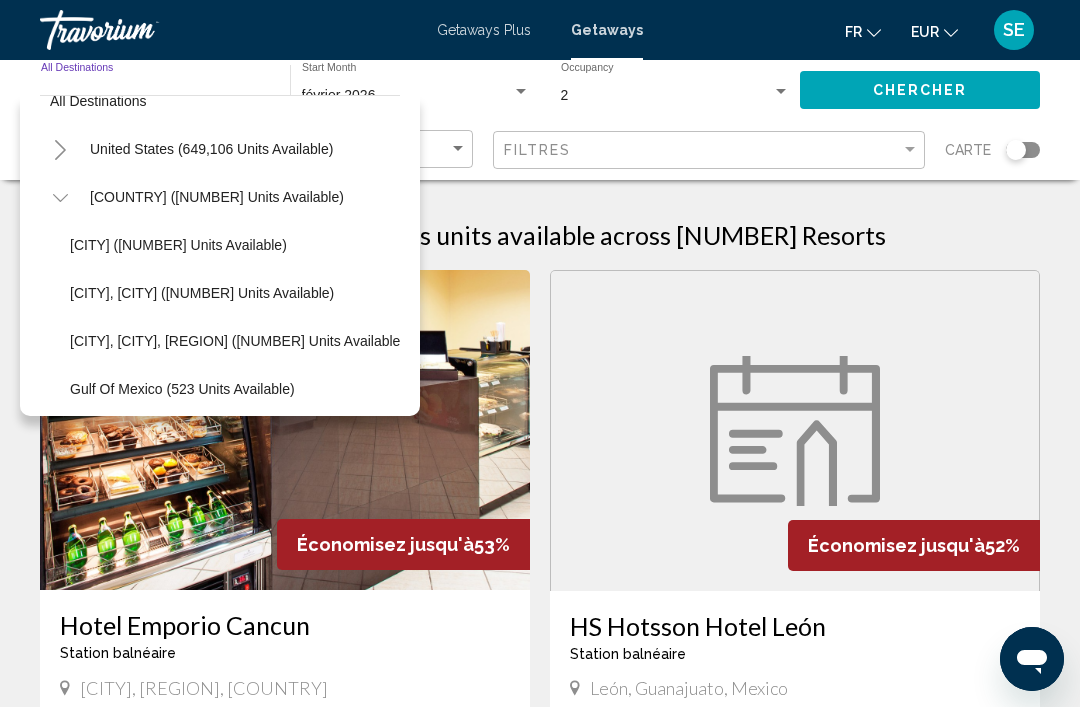 click 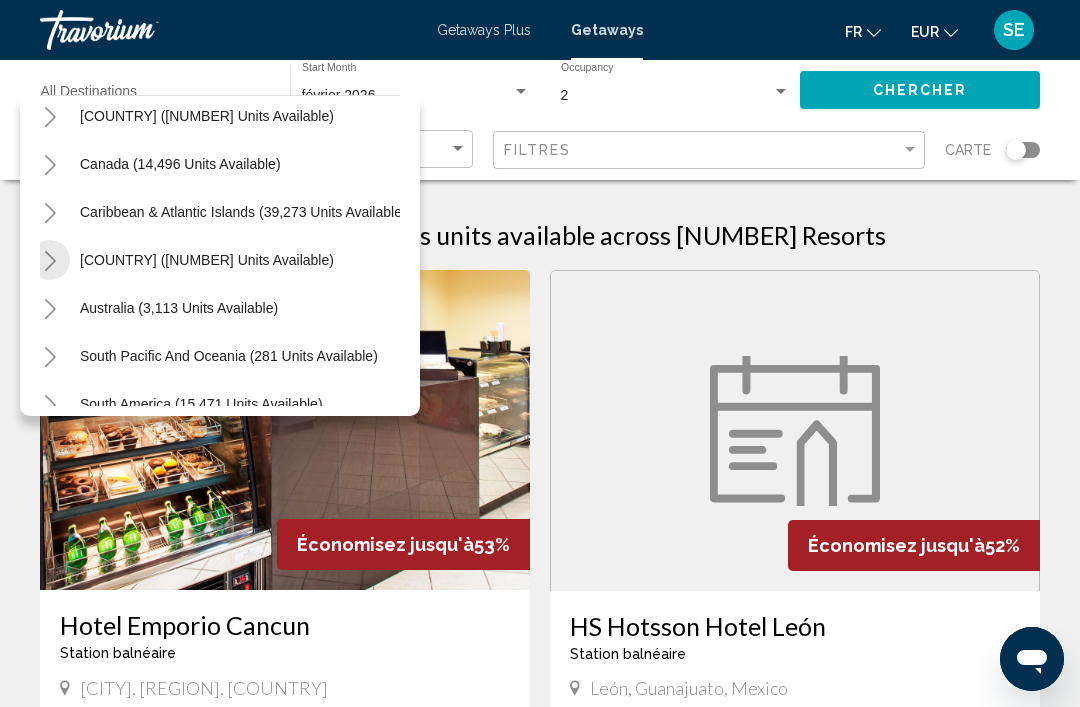 scroll, scrollTop: 112, scrollLeft: 10, axis: both 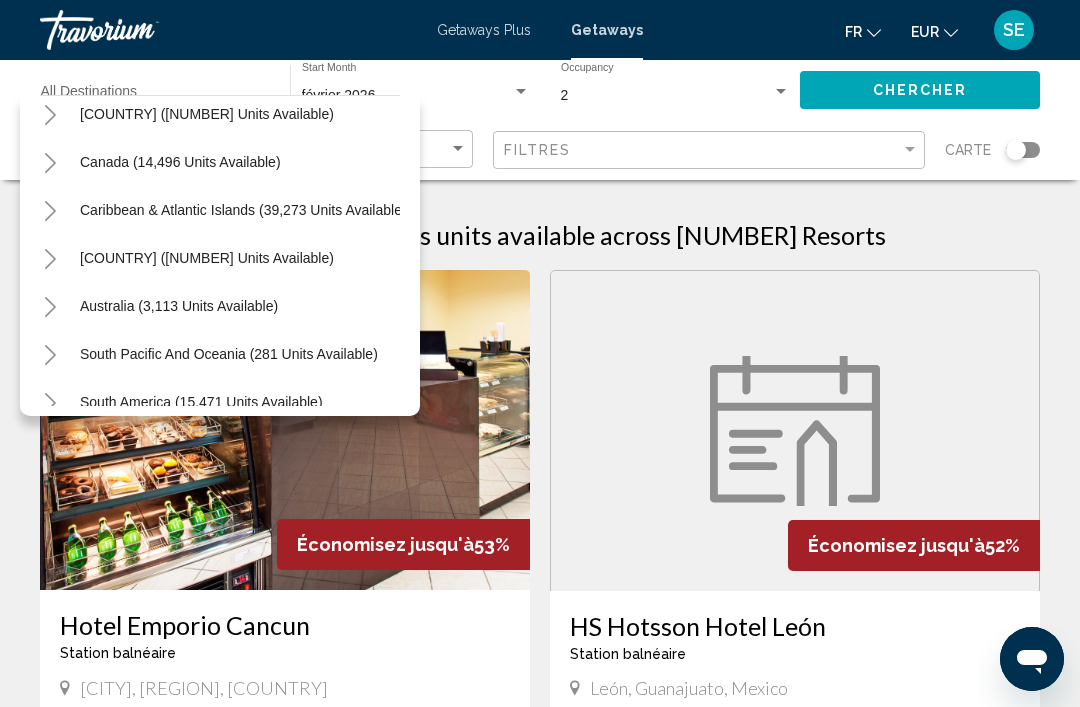 click on "[COUNTRY] ([NUMBER] units available)" at bounding box center (179, 306) 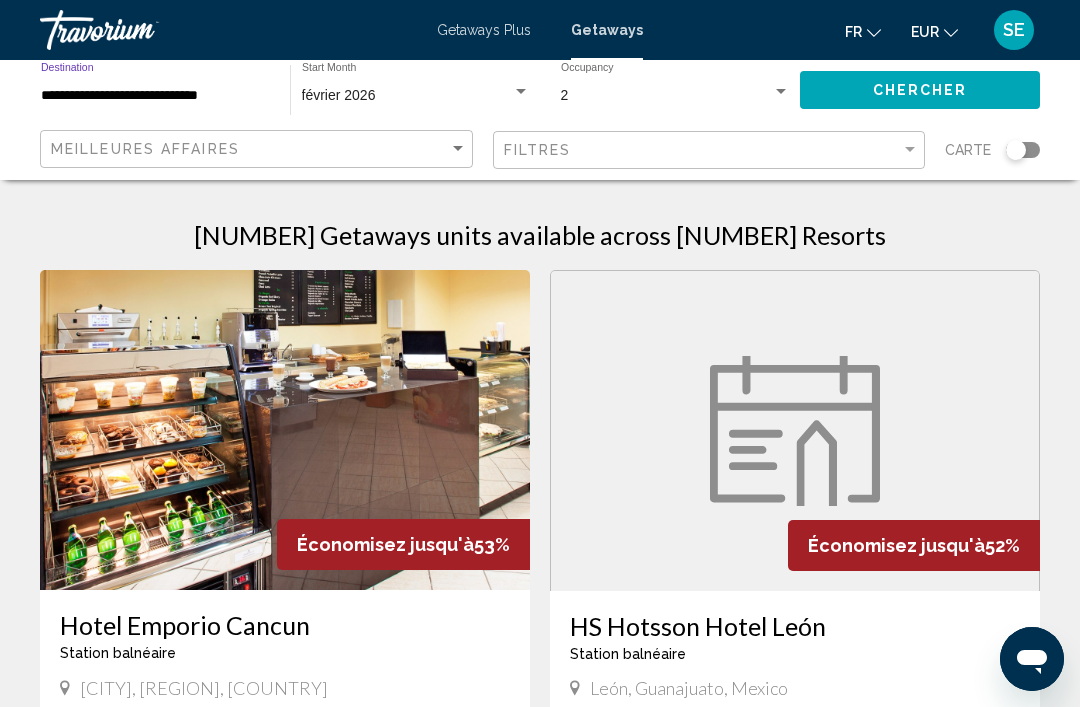 click on "**********" at bounding box center (155, 96) 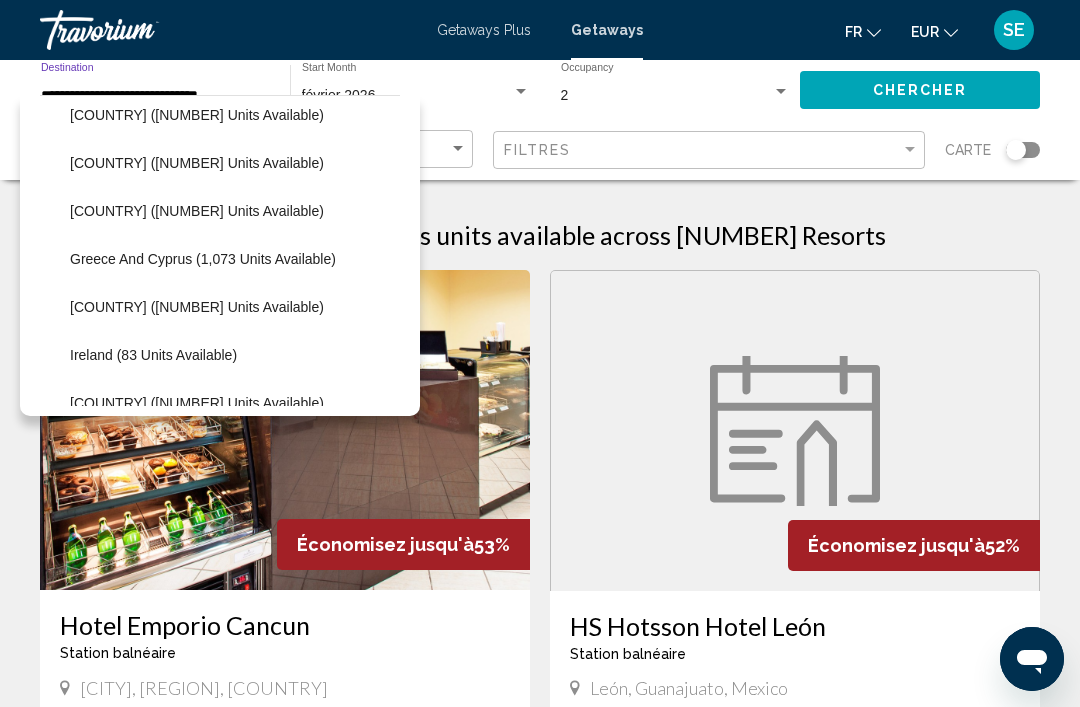 scroll, scrollTop: 544, scrollLeft: 0, axis: vertical 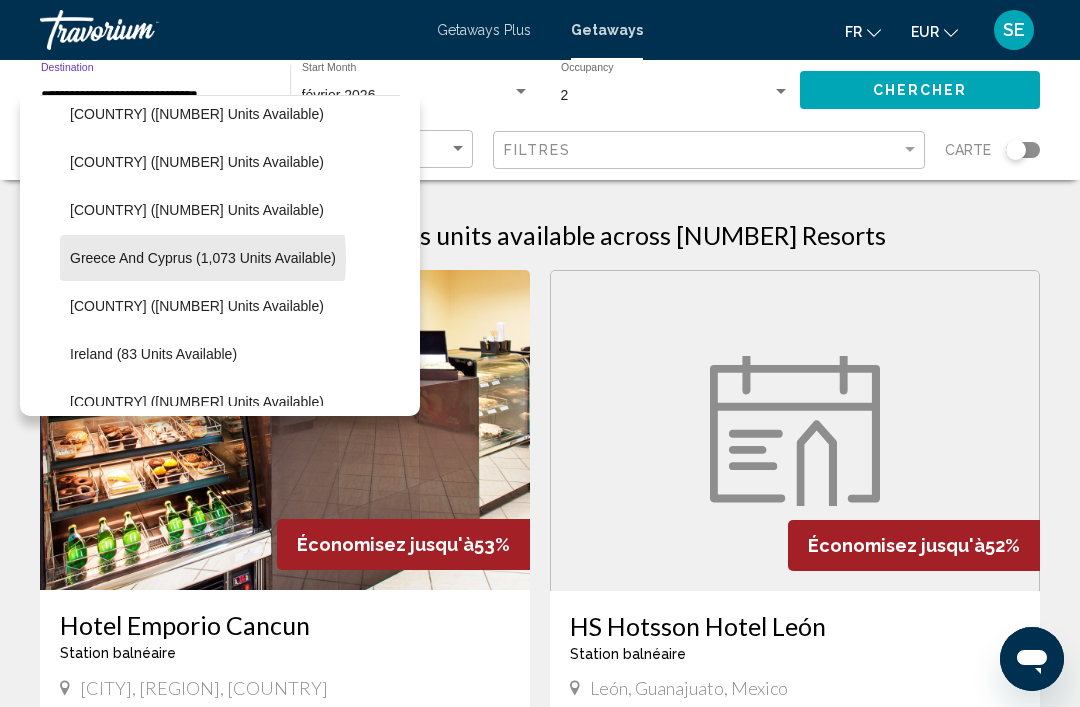 click on "Greece and Cyprus (1,073 units available)" 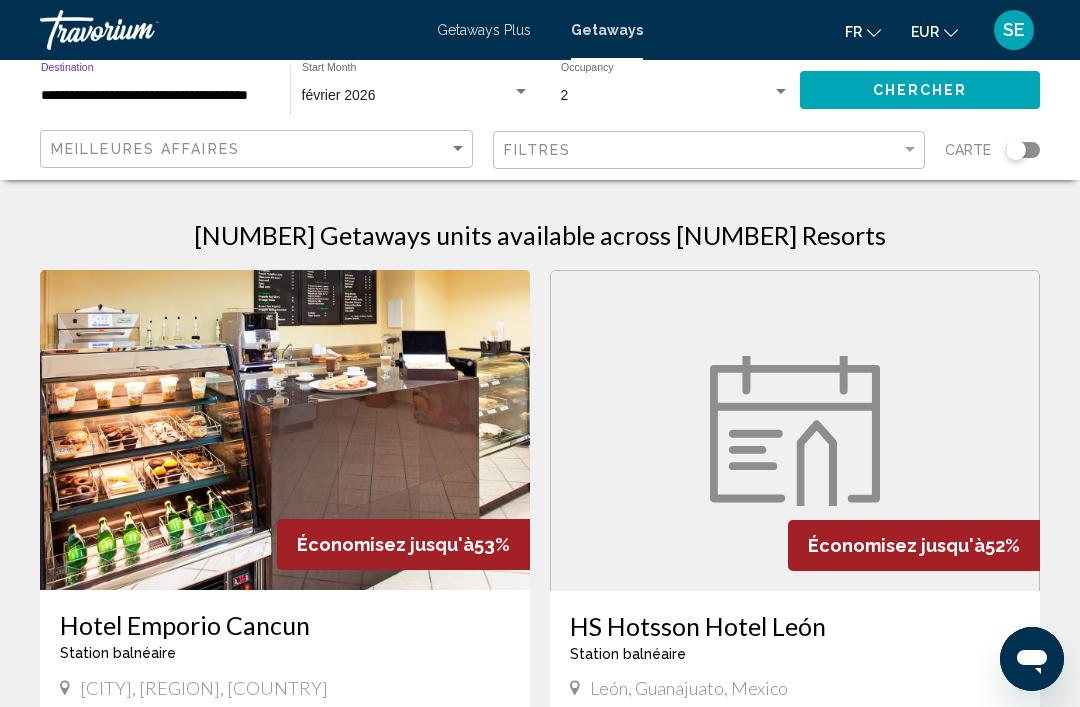 click at bounding box center (521, 91) 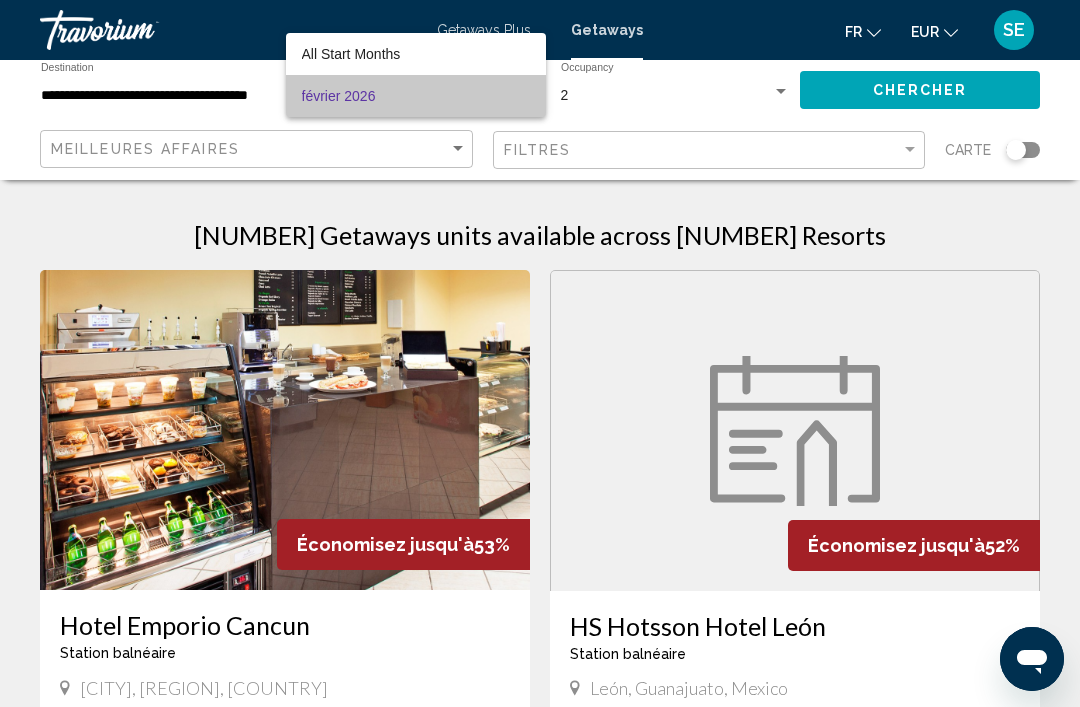 click on "février 2026" at bounding box center [416, 96] 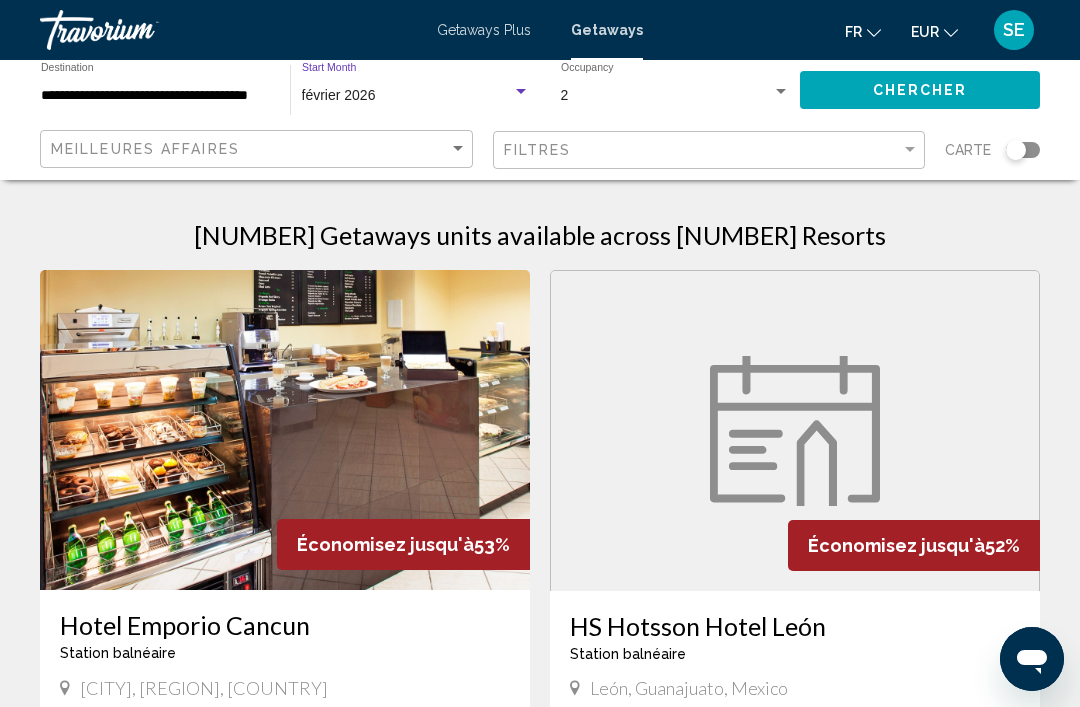 click at bounding box center [521, 92] 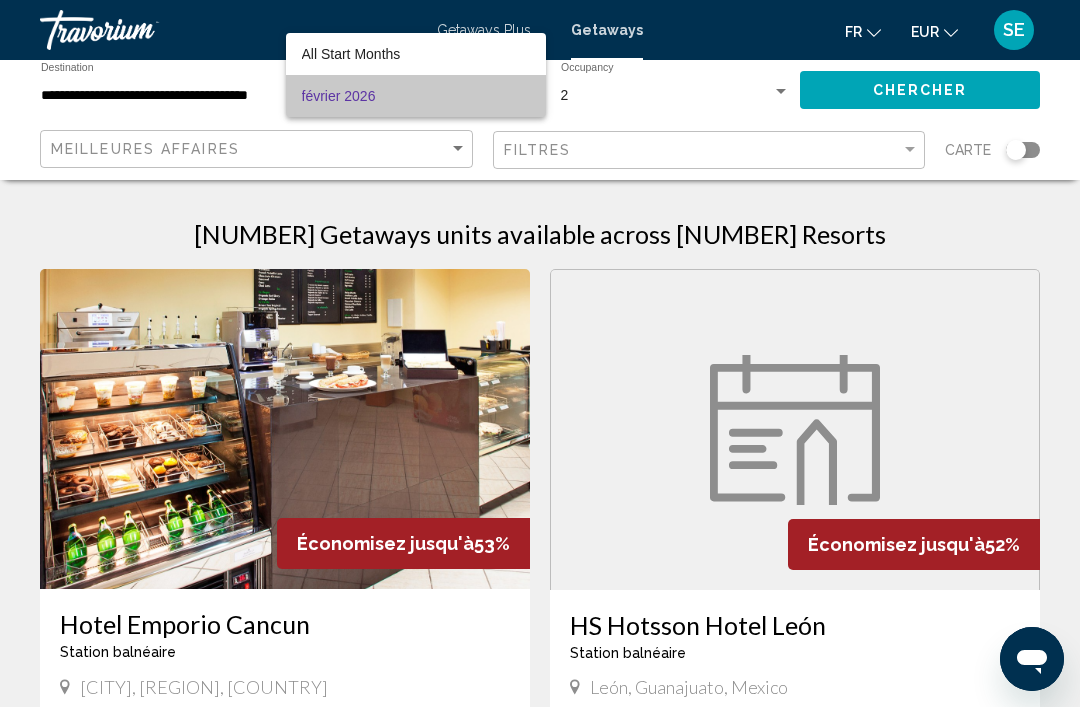 scroll, scrollTop: 0, scrollLeft: 0, axis: both 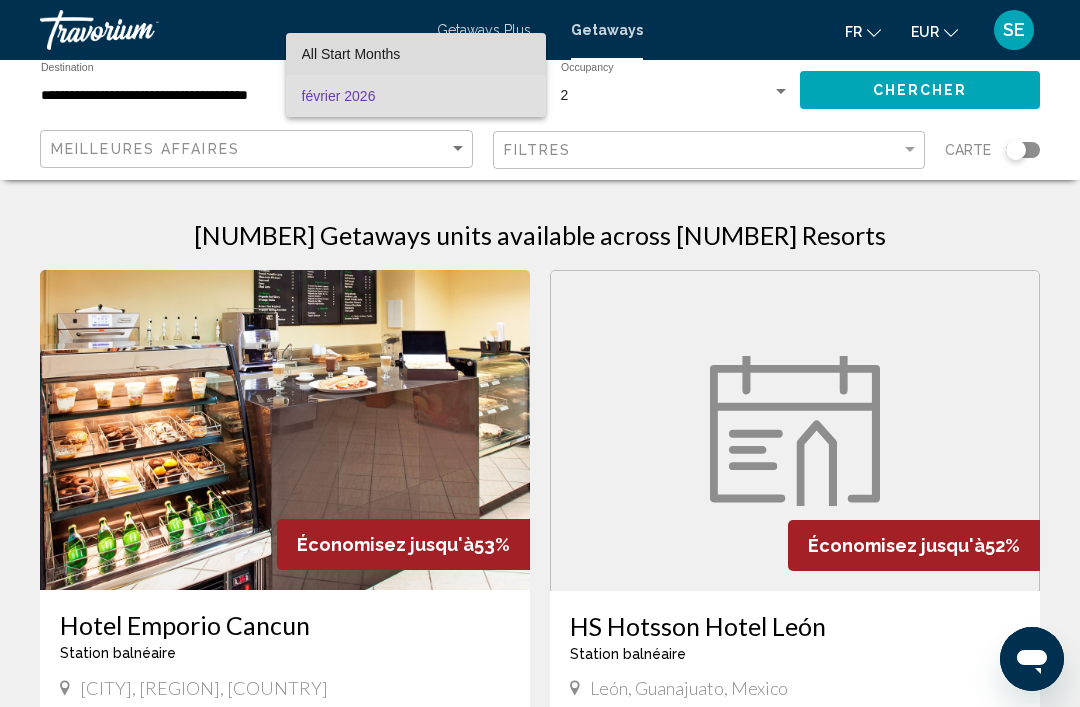 click on "All Start Months" at bounding box center (351, 54) 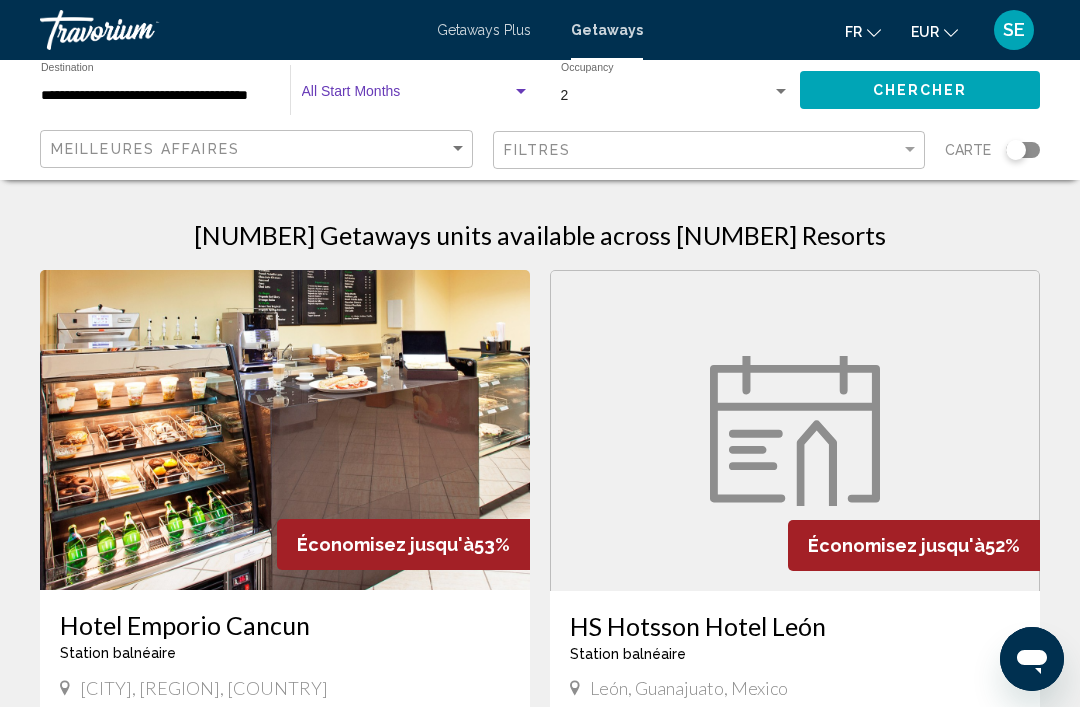 click at bounding box center [521, 91] 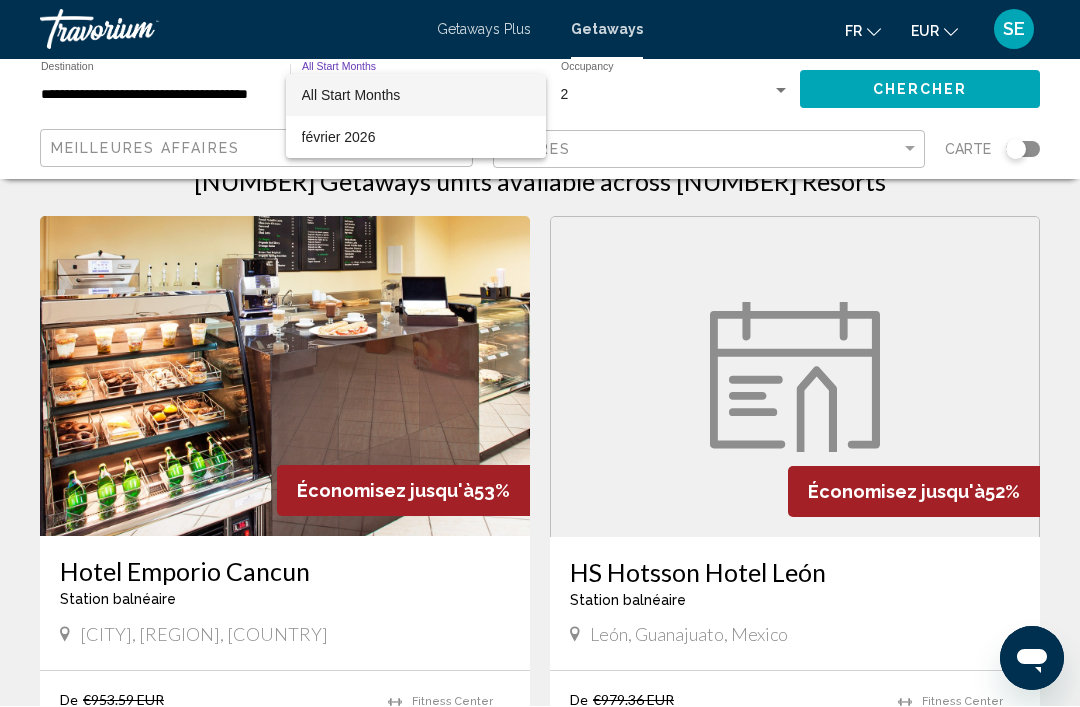 scroll, scrollTop: 54, scrollLeft: 0, axis: vertical 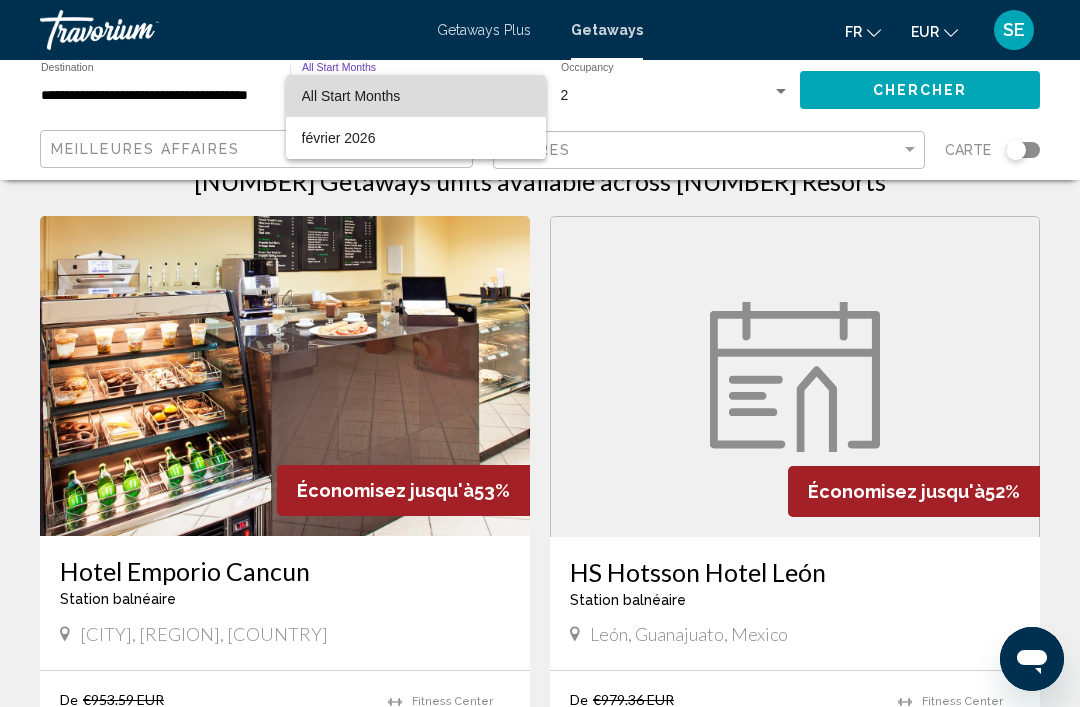click on "All Start Months" at bounding box center [416, 96] 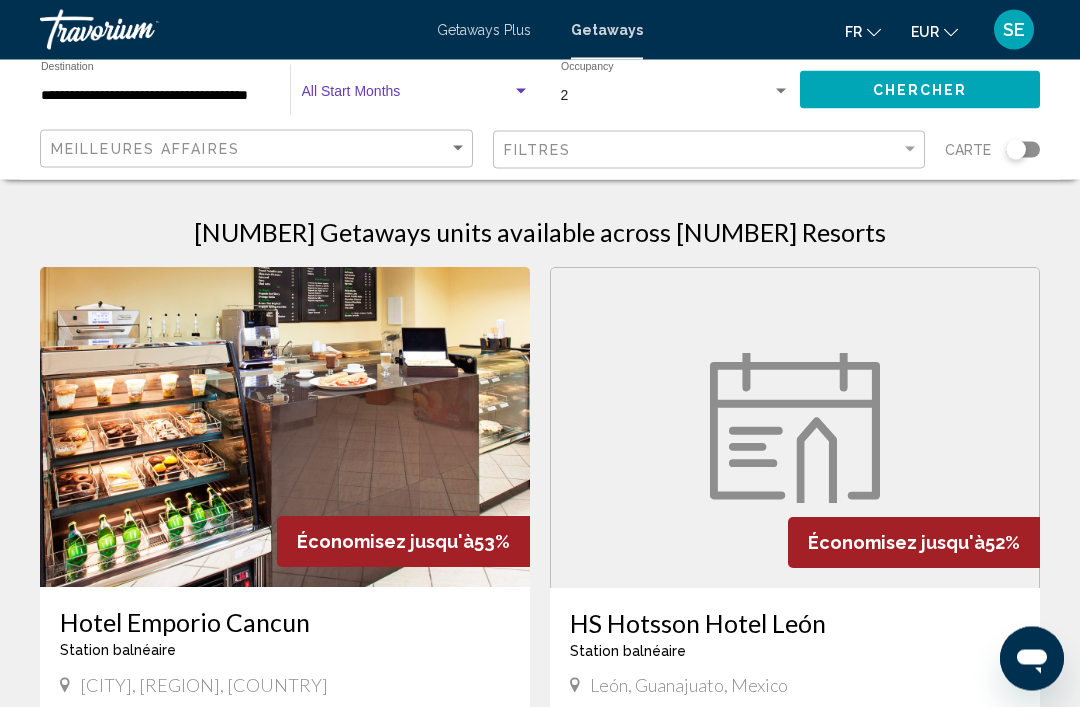 scroll, scrollTop: 0, scrollLeft: 0, axis: both 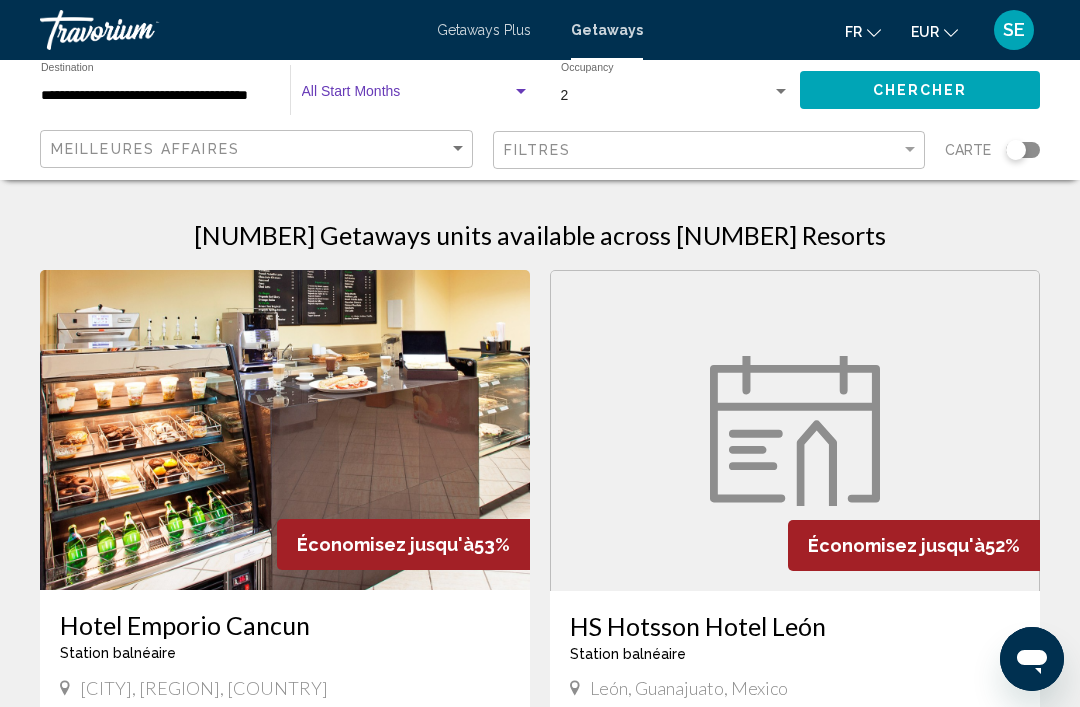 click at bounding box center (521, 91) 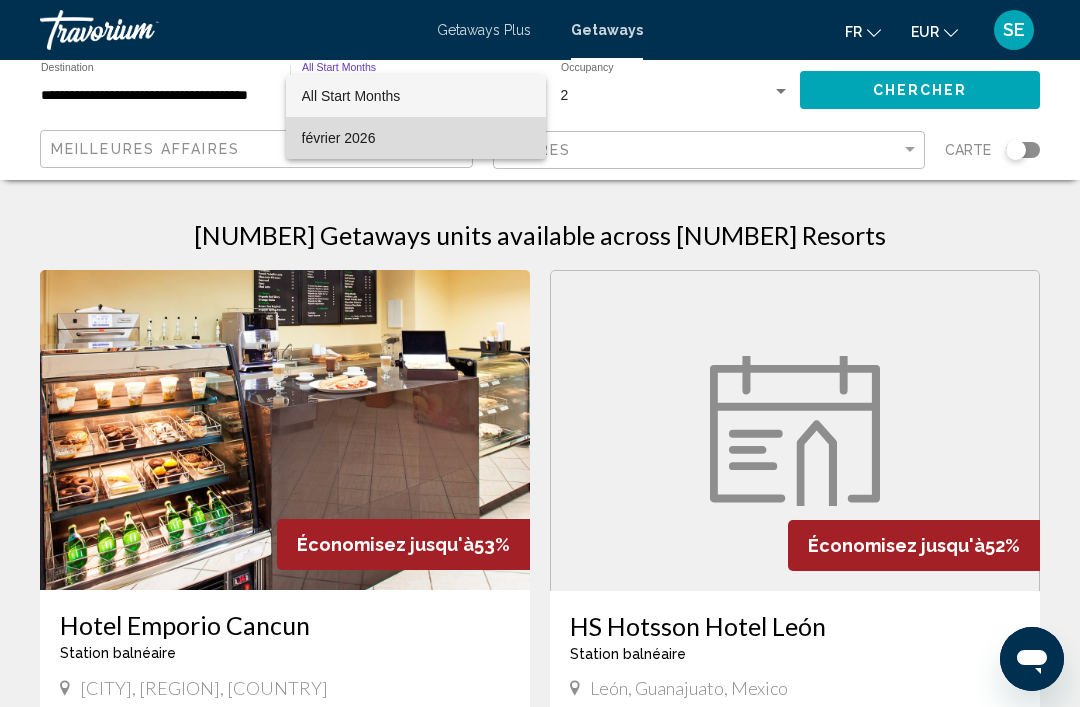 click on "février 2026" at bounding box center (416, 138) 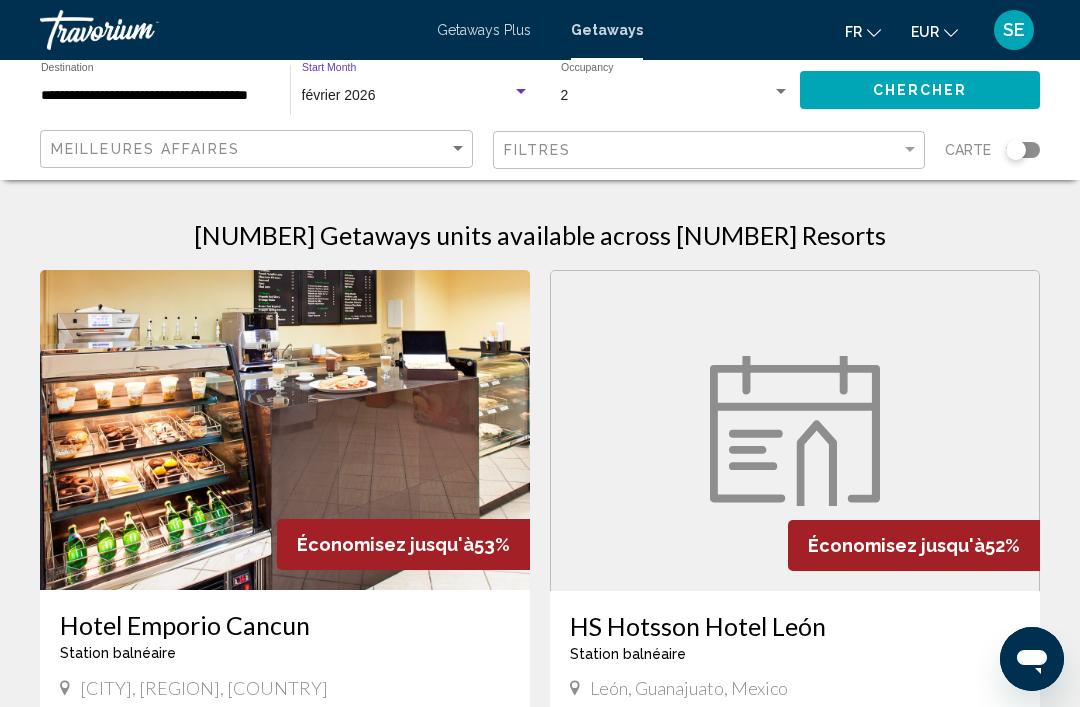 click at bounding box center [521, 92] 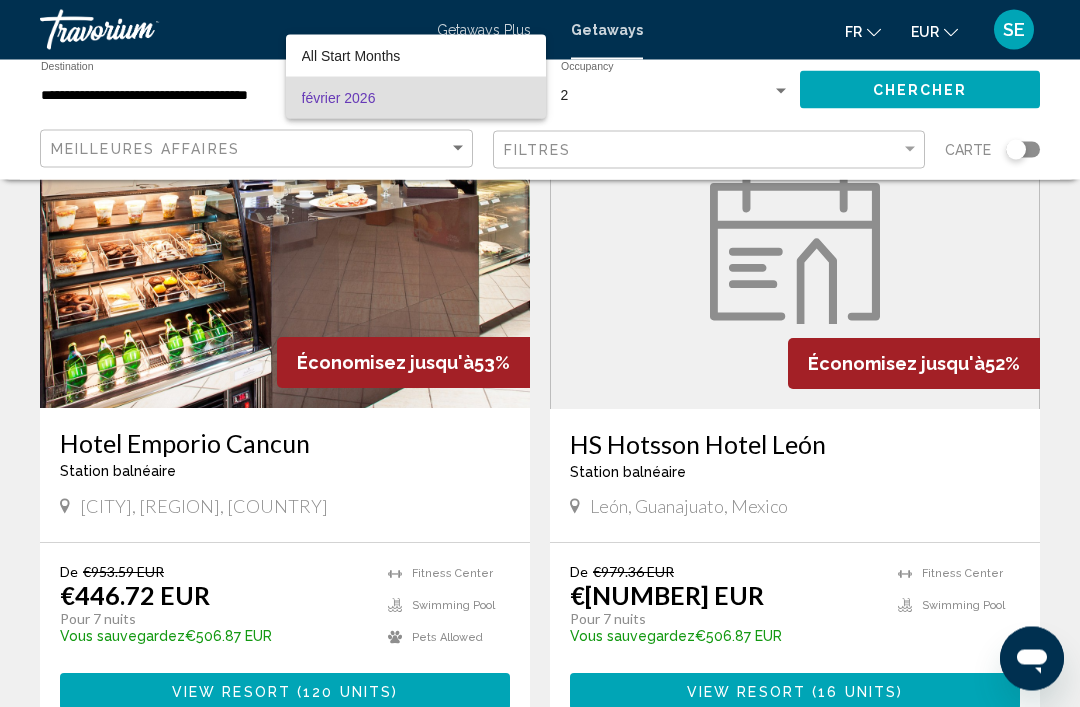 scroll, scrollTop: 180, scrollLeft: 0, axis: vertical 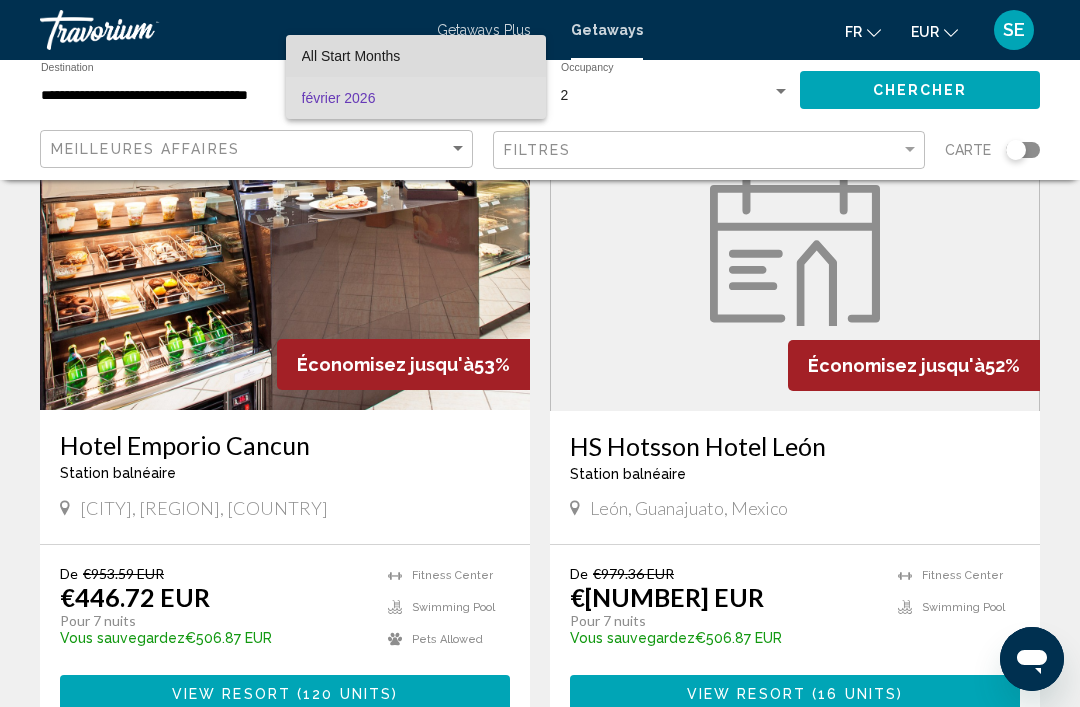 click on "All Start Months" at bounding box center [351, 56] 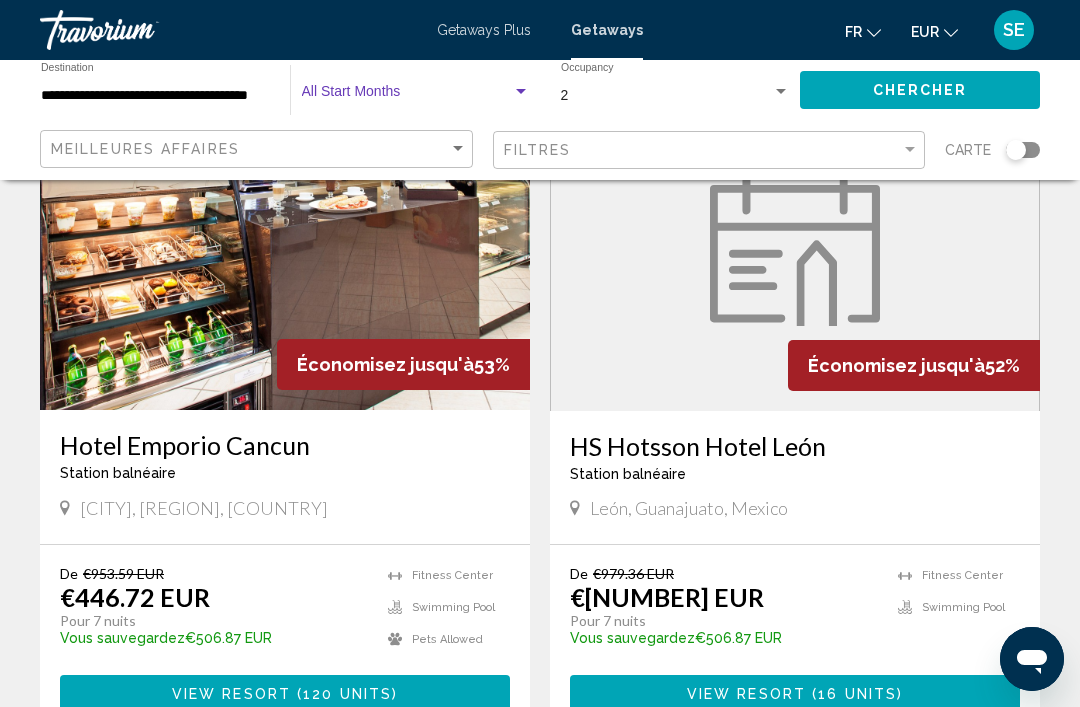 click on "Chercher" 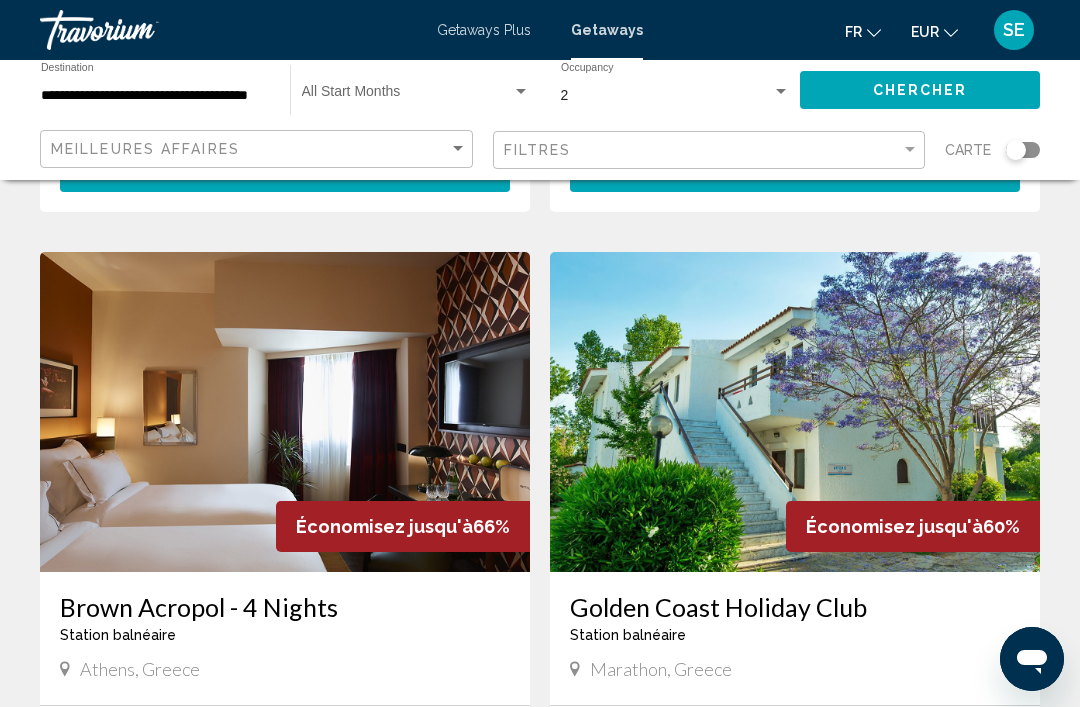 scroll, scrollTop: 3428, scrollLeft: 0, axis: vertical 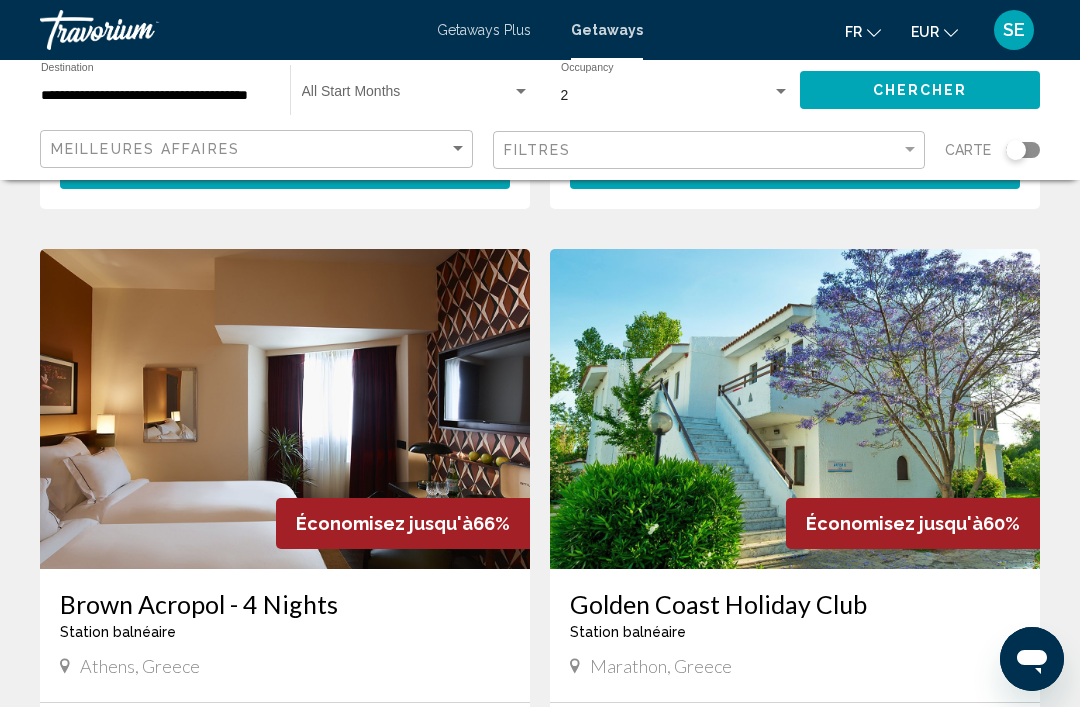 click 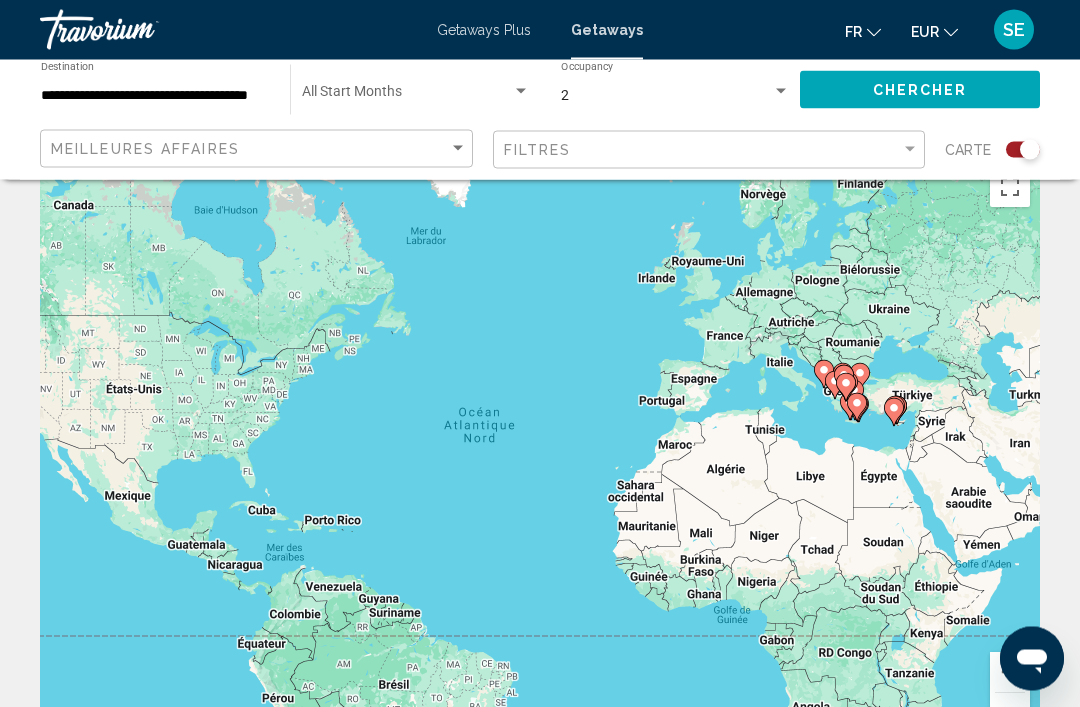 scroll, scrollTop: 0, scrollLeft: 0, axis: both 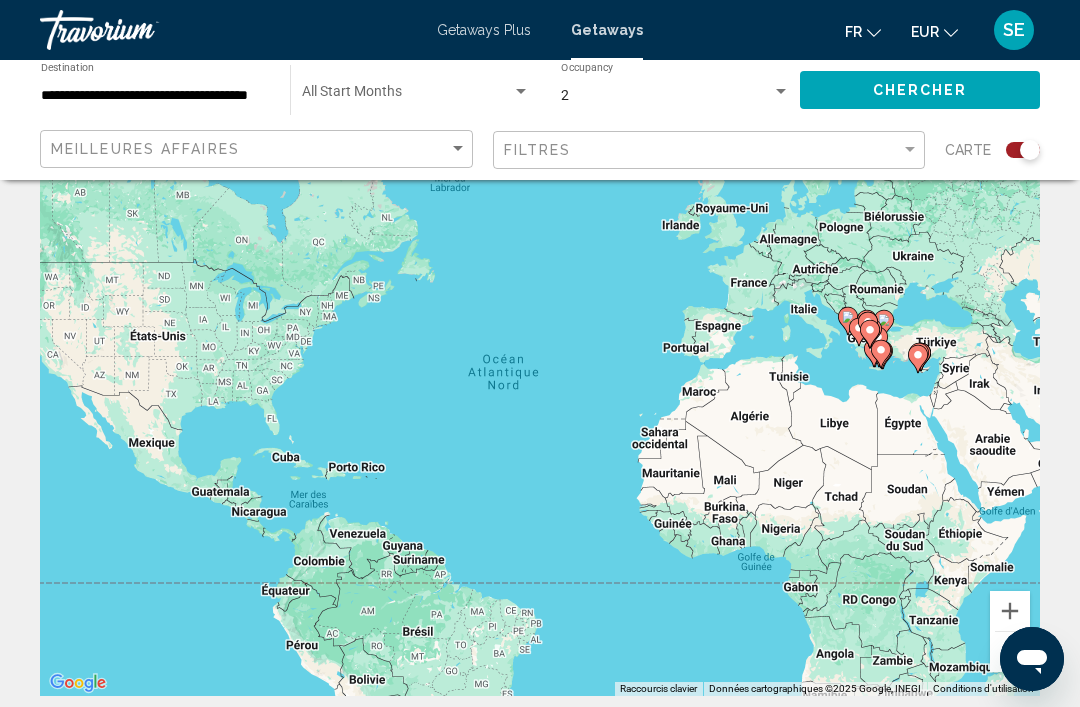 click at bounding box center (1010, 611) 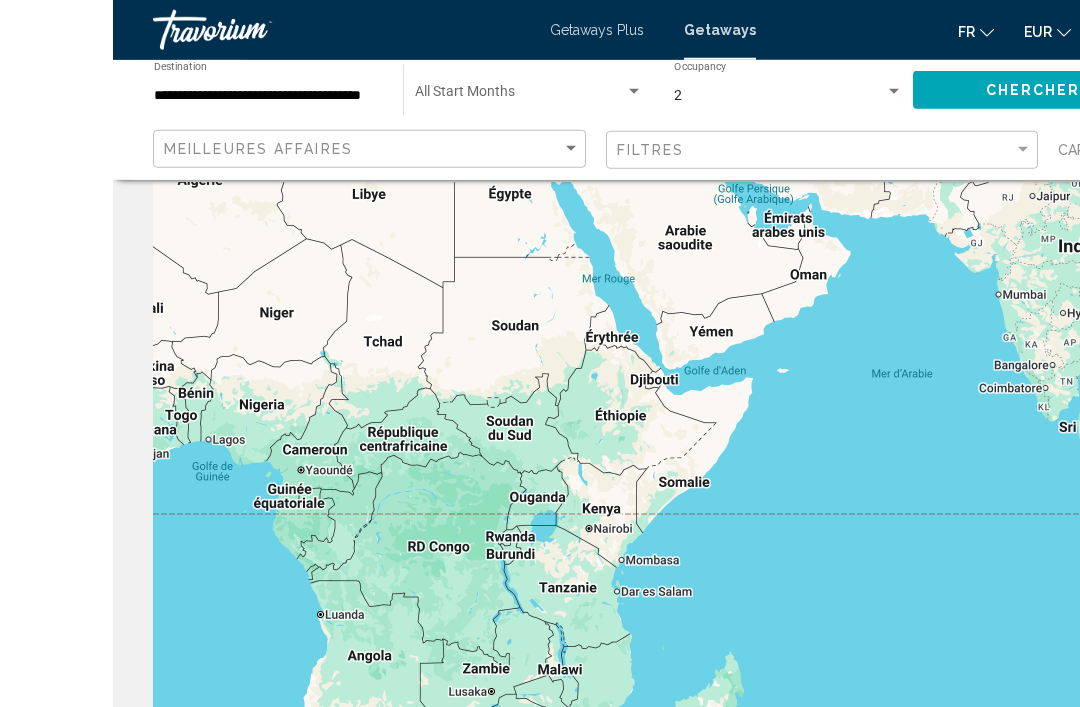 scroll, scrollTop: 0, scrollLeft: 0, axis: both 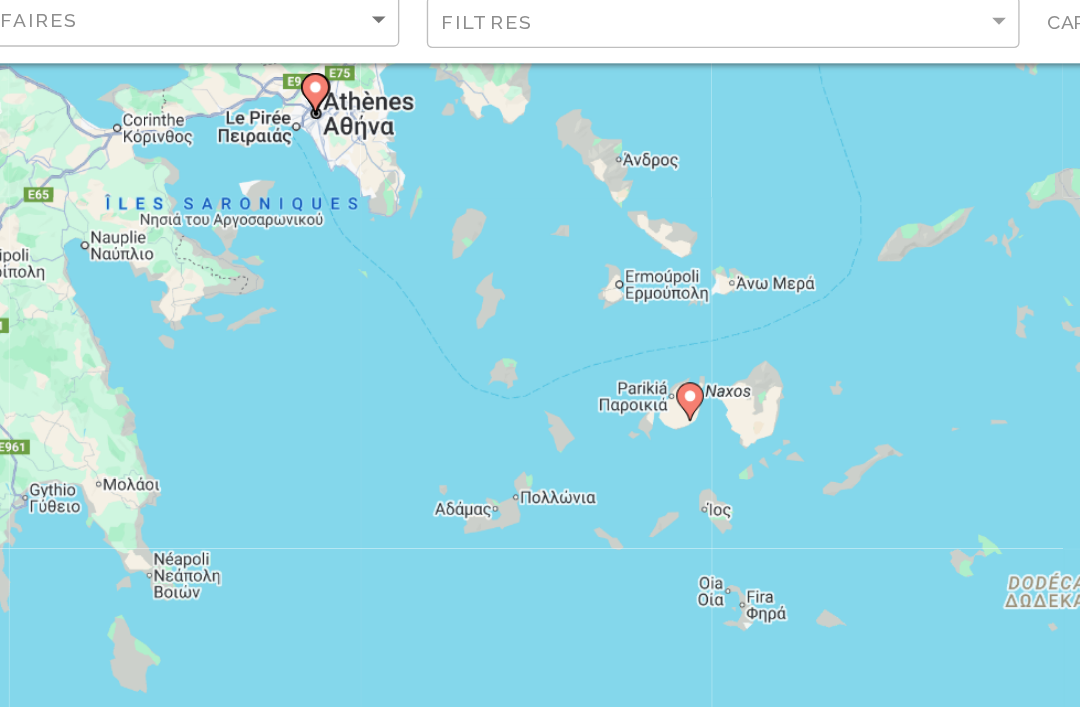 click 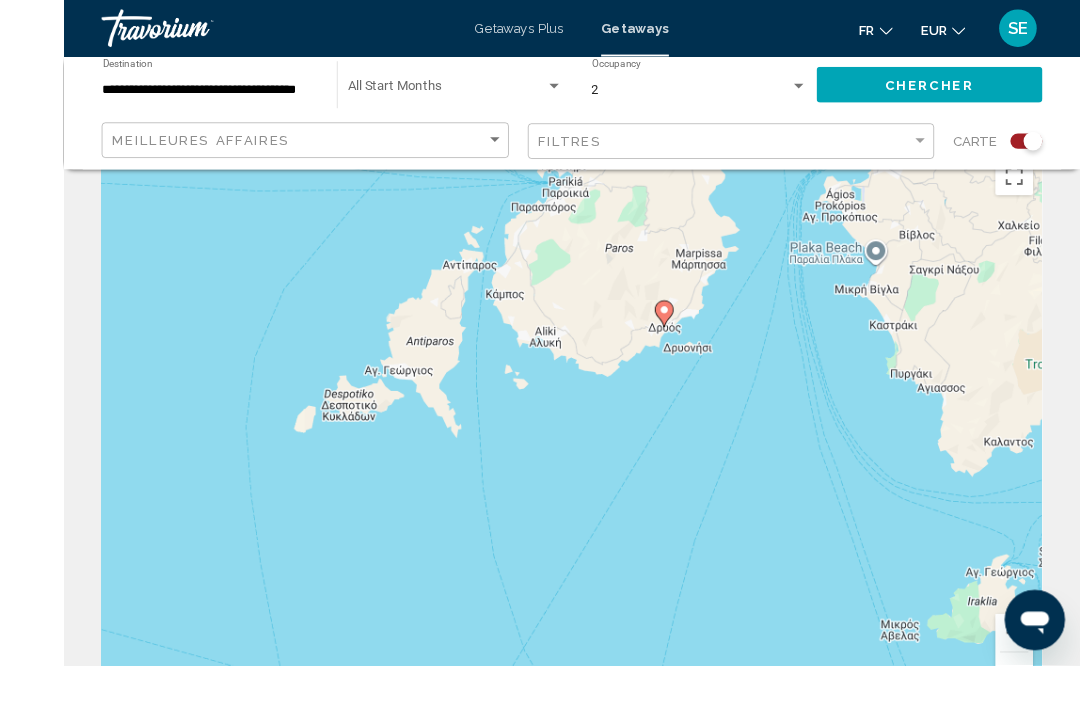 scroll, scrollTop: 85, scrollLeft: 0, axis: vertical 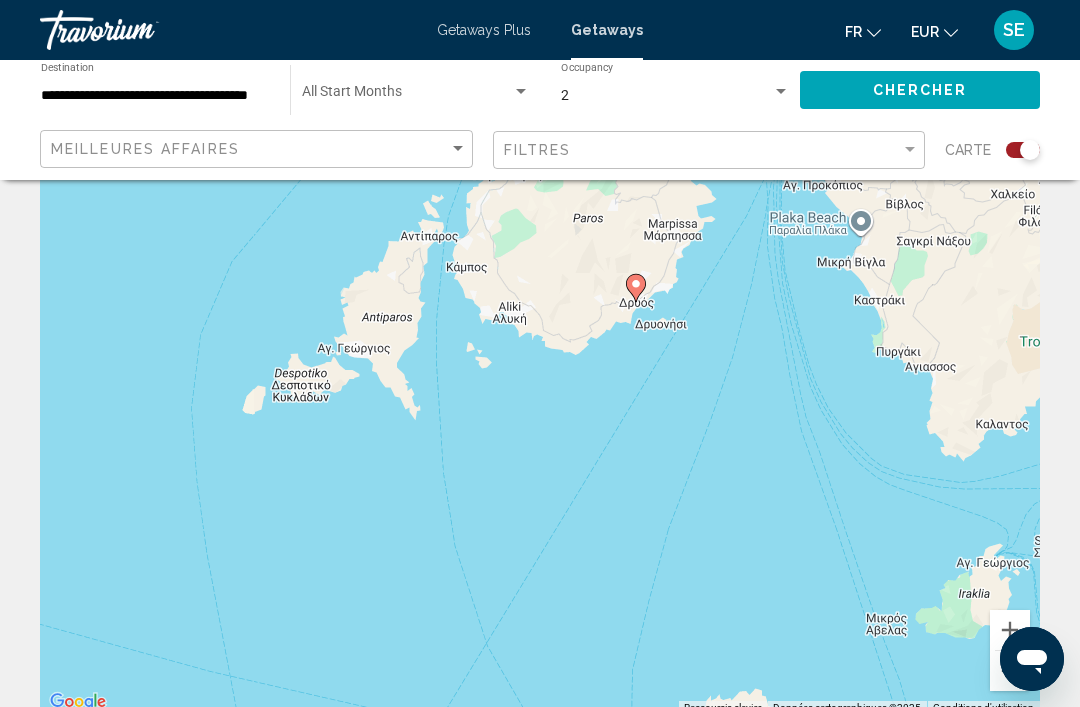 click on "Carte" 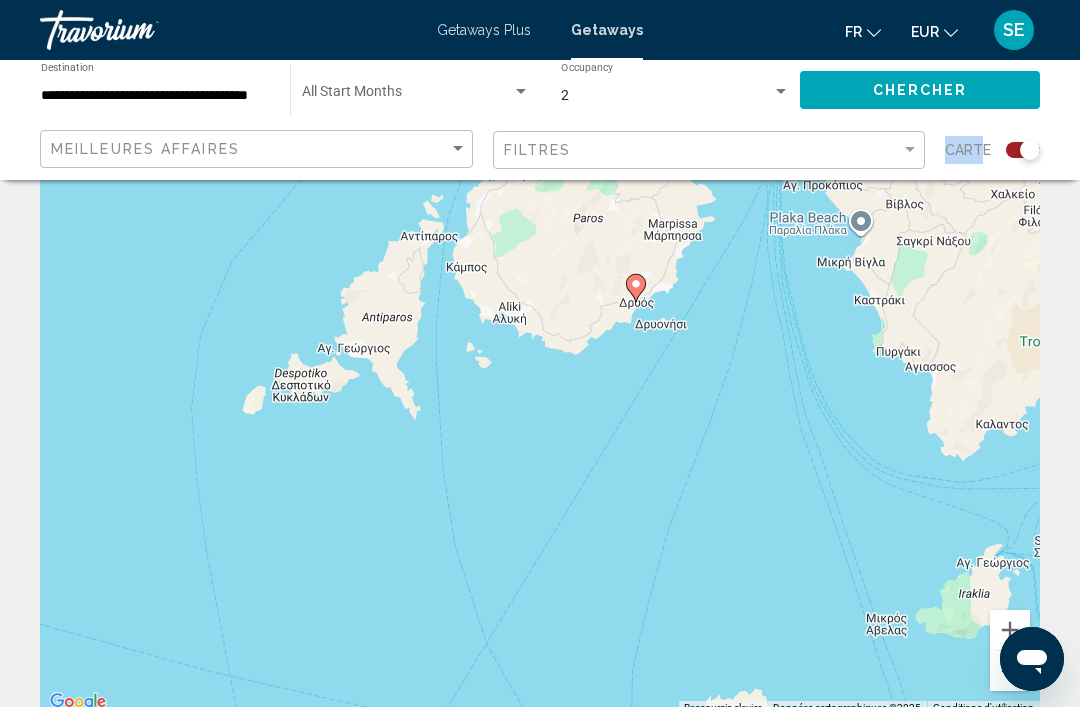 click 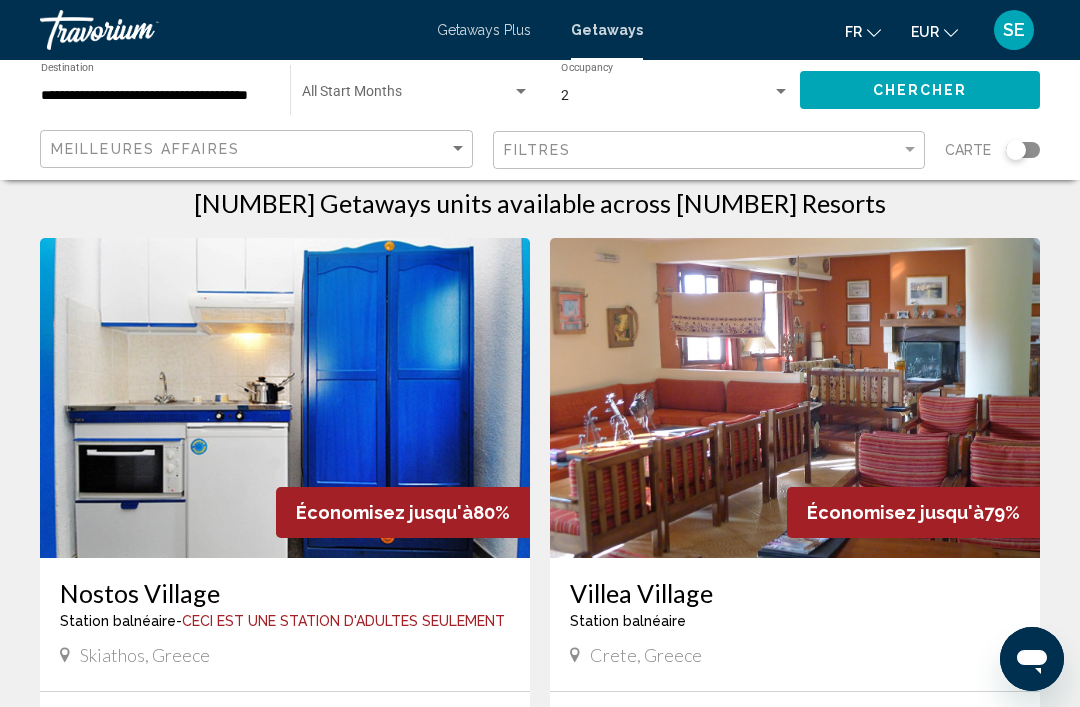 scroll, scrollTop: 0, scrollLeft: 0, axis: both 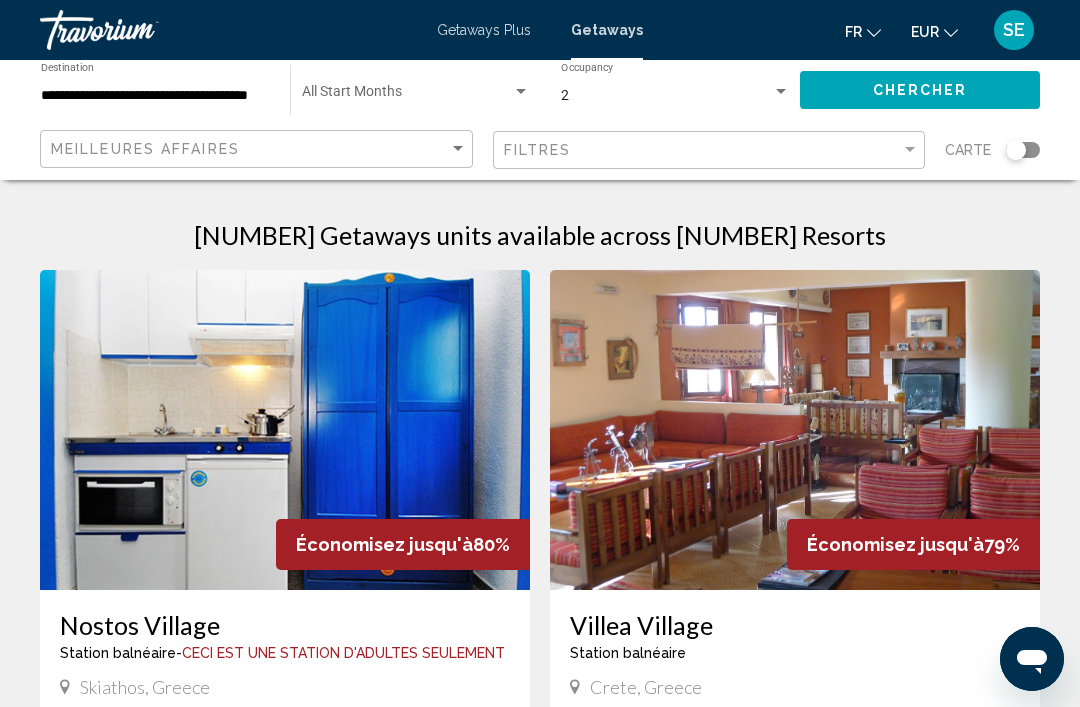 click at bounding box center (521, 91) 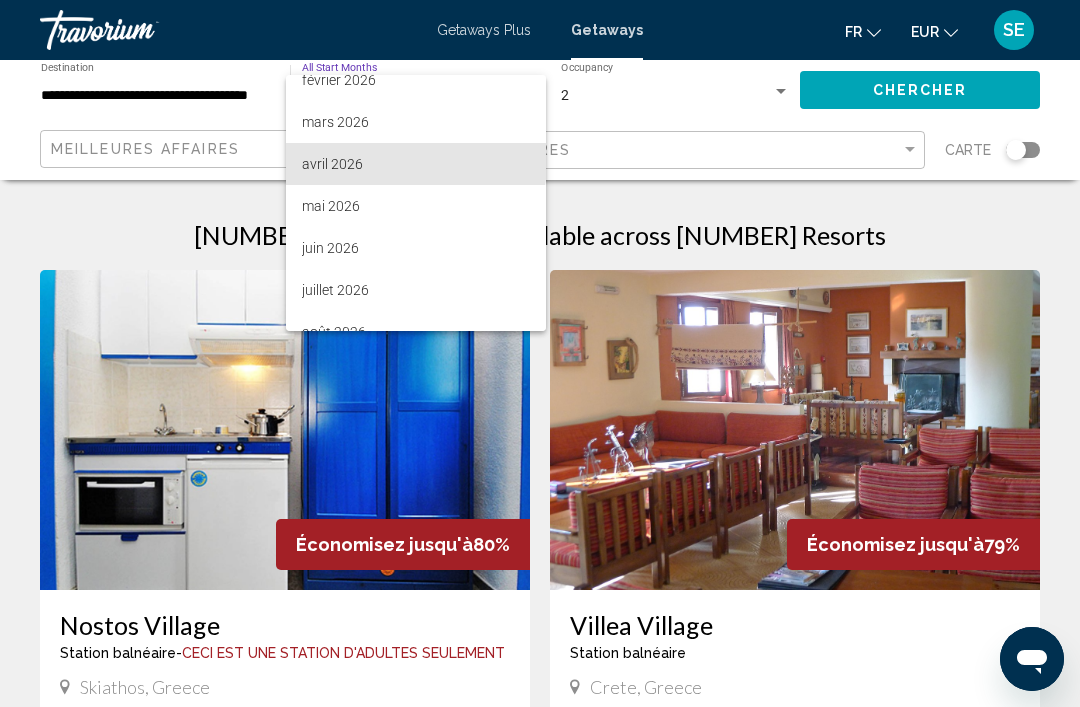 scroll, scrollTop: 312, scrollLeft: 0, axis: vertical 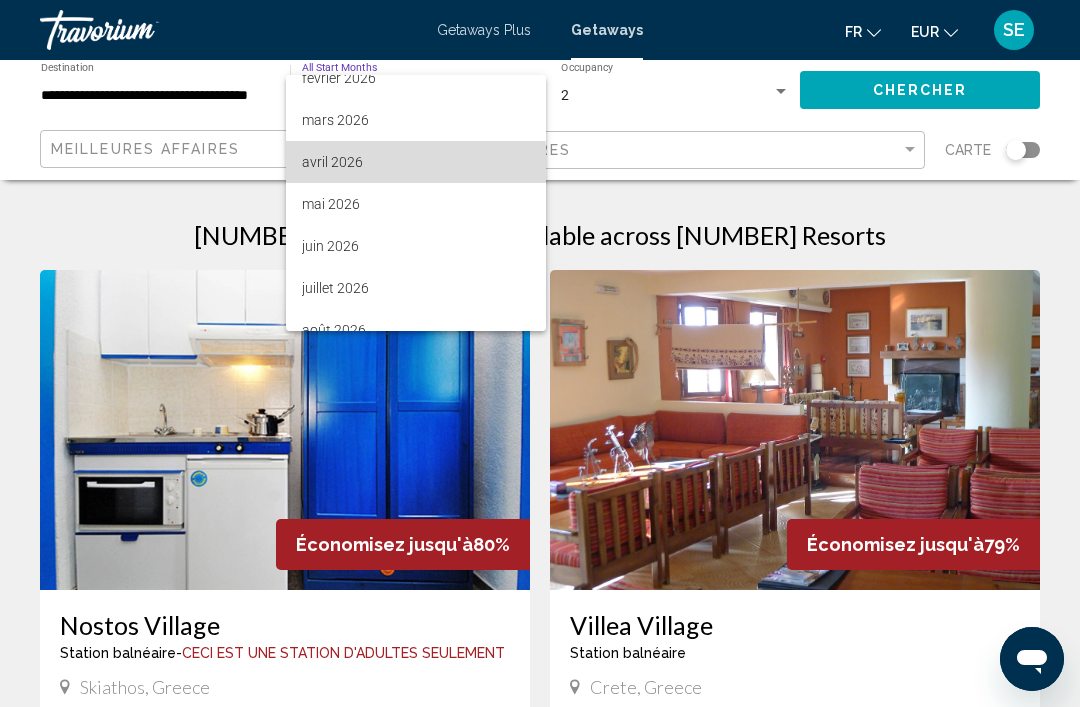 click on "avril 2026" at bounding box center [416, 162] 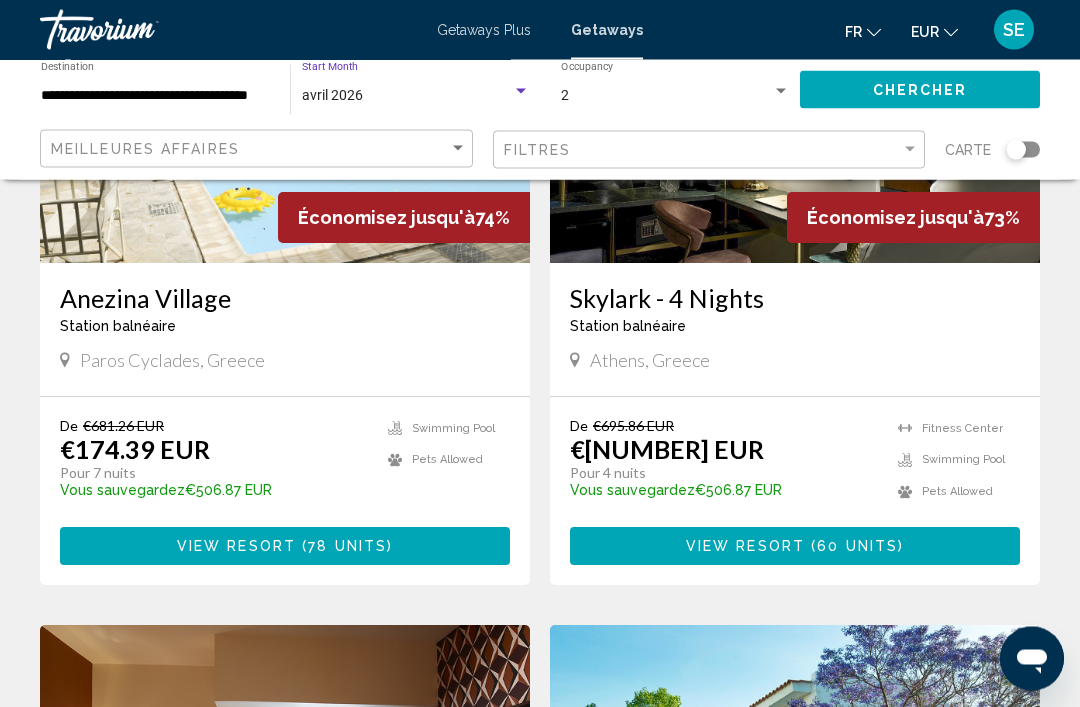 scroll, scrollTop: 3052, scrollLeft: 0, axis: vertical 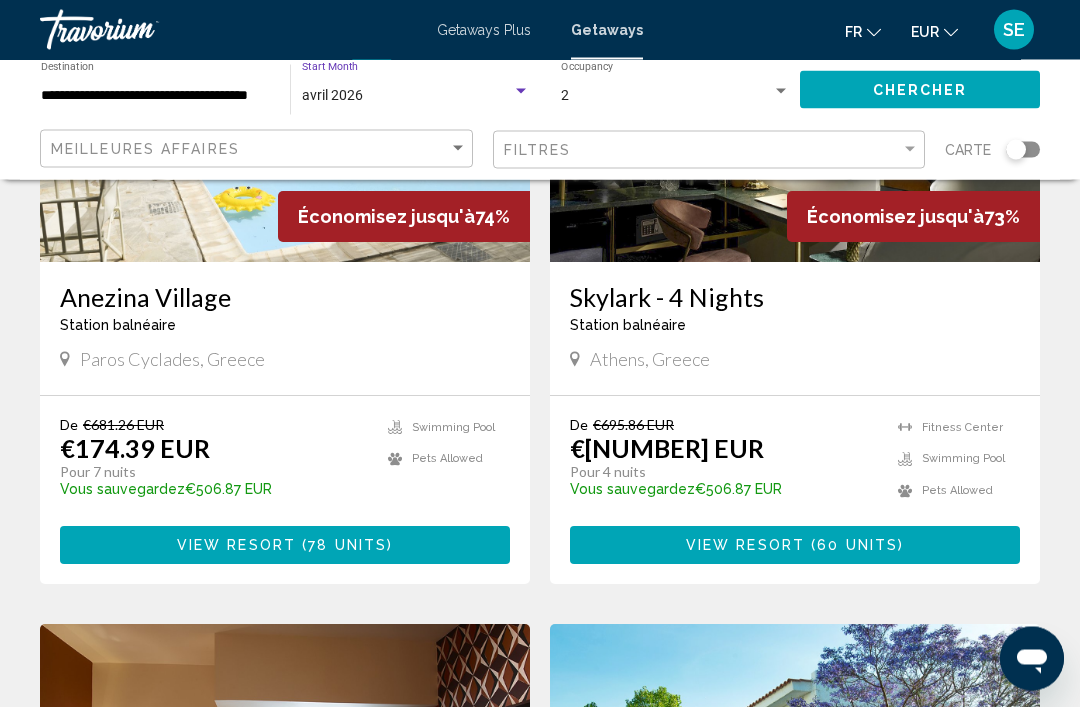 click on "Économisez jusqu'à  80%   Nostos Village  Station balnéaire  -  Ceci est une station d'adultes seulement
[CITY], [COUNTRY]  De €[NUMBER] EUR €[NUMBER] EUR  Pour [NUMBER] nuits Vous sauvegardez  €[NUMBER] EUR   temp  3
Fitness Center
Swimming Pool
Pets Allowed View Resort    ( [NUMBER] units )  Économisez jusqu'à  79%   Villea Village  Station balnéaire  -  Ceci est une station d'adultes seulement
[CITY], [COUNTRY]  De €[NUMBER] EUR €[NUMBER] EUR  Pour [NUMBER] nuits Vous sauvegardez  €[NUMBER] EUR   temp  4.2
Swimming Pool
Pets Allowed View Resort    ( [NUMBER] units )  Économisez jusqu'à  79%   Brown Acropol - [NUMBER] Nights  Station balnéaire  -  Ceci est une station d'adultes seulement
[CITY], [COUNTRY]  De €[NUMBER] EUR €[NUMBER] EUR    (" at bounding box center [540, -738] 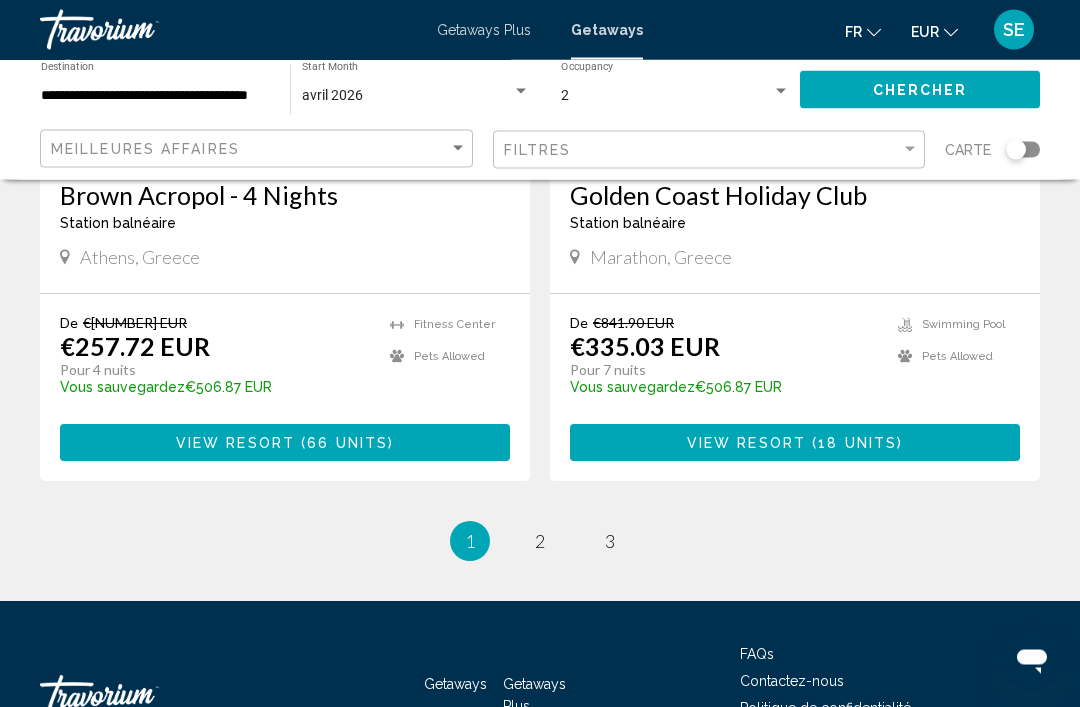 scroll, scrollTop: 3913, scrollLeft: 0, axis: vertical 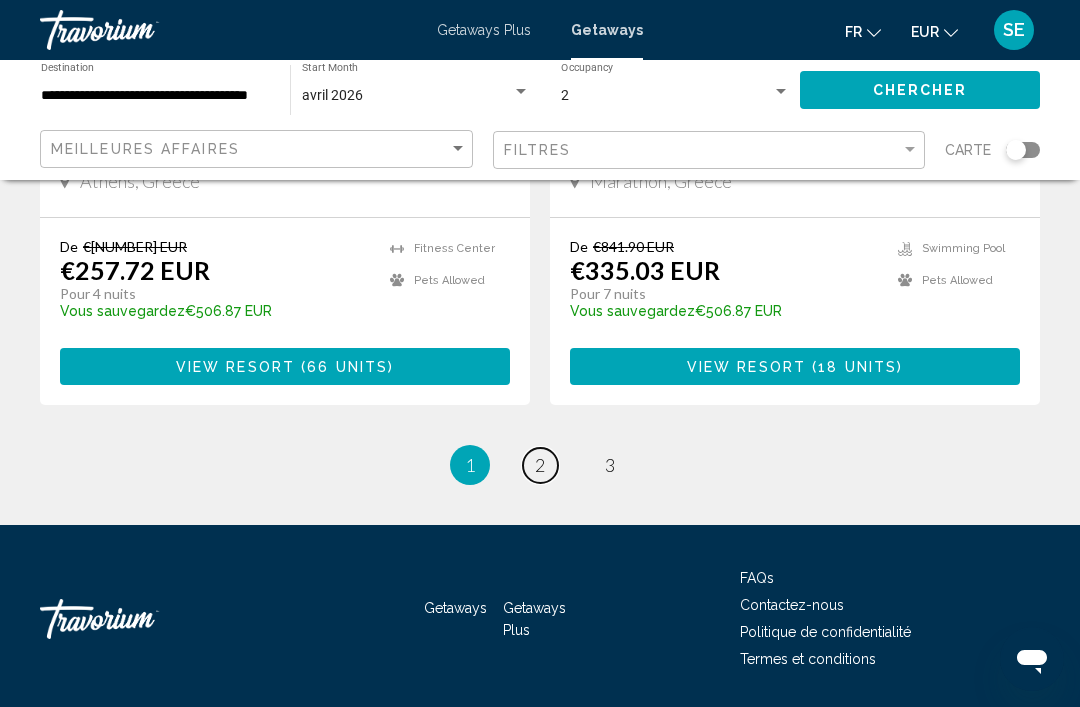 click on "2" at bounding box center (540, 465) 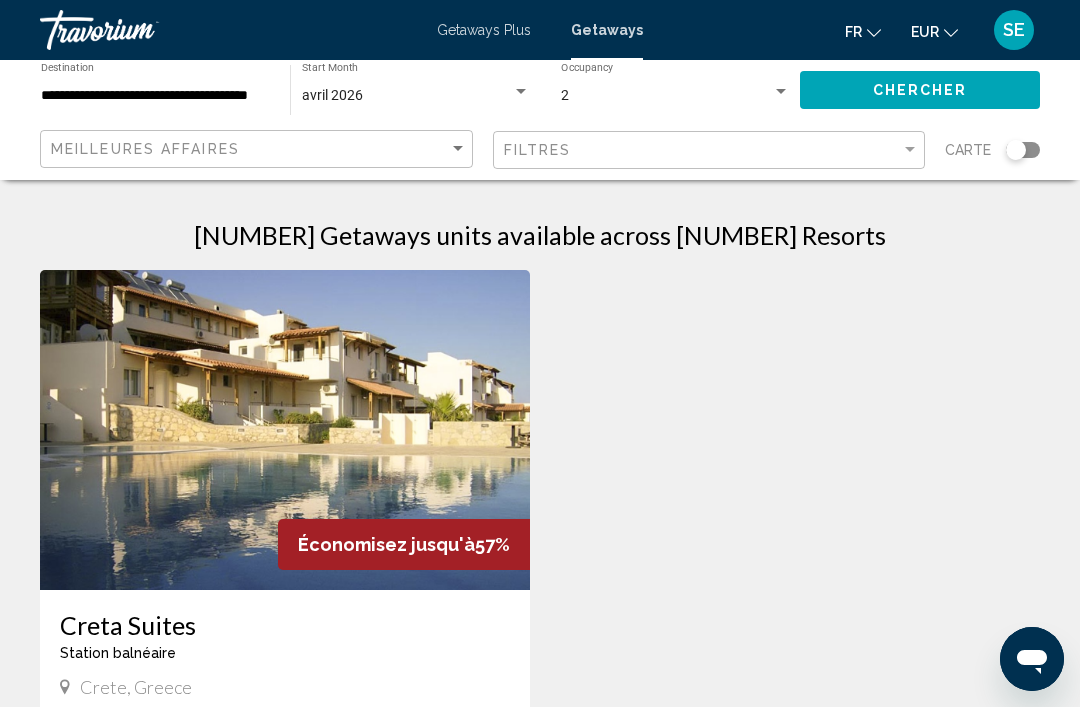 scroll, scrollTop: 0, scrollLeft: 0, axis: both 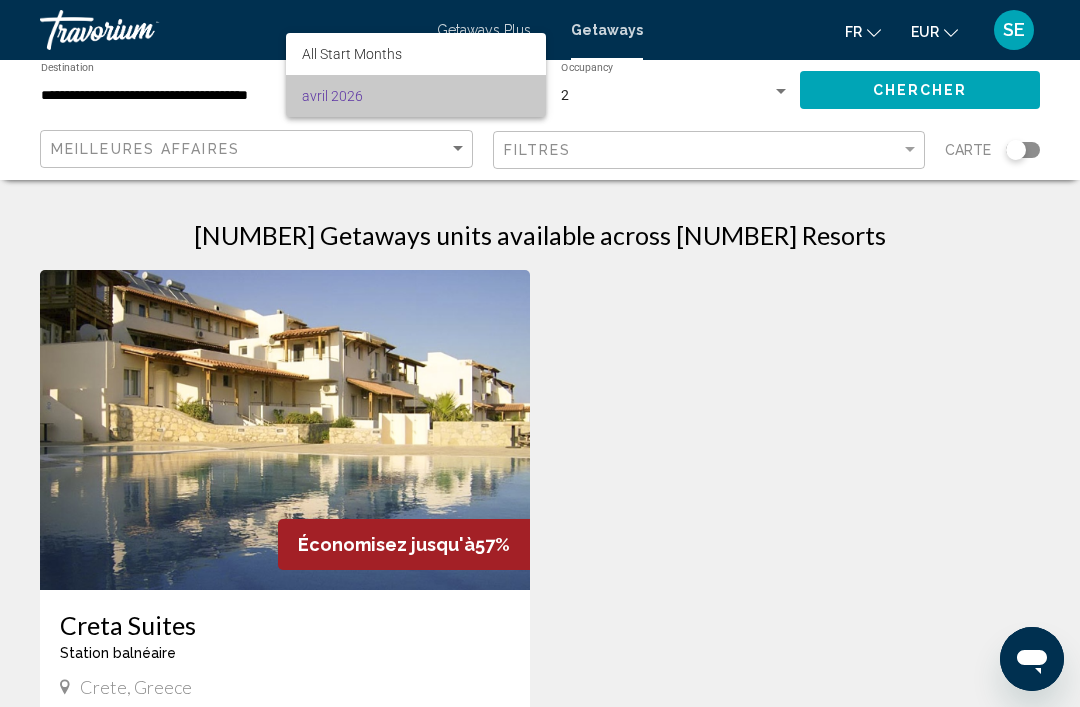 click on "avril 2026" at bounding box center [416, 96] 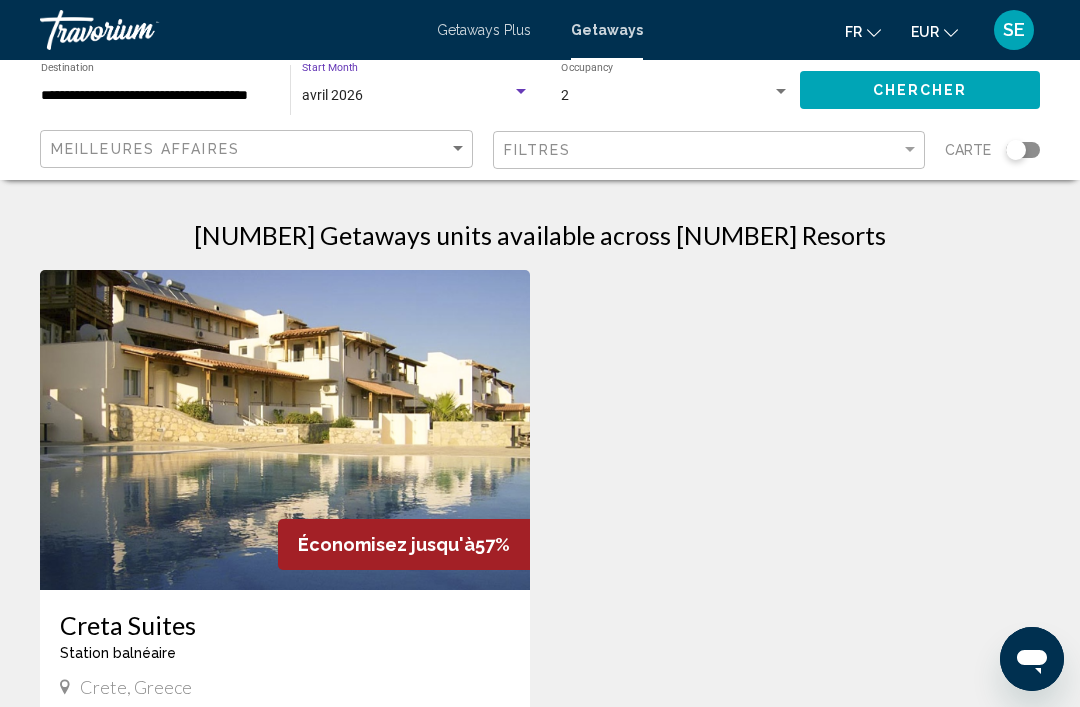 click on "avril 2026" at bounding box center (332, 95) 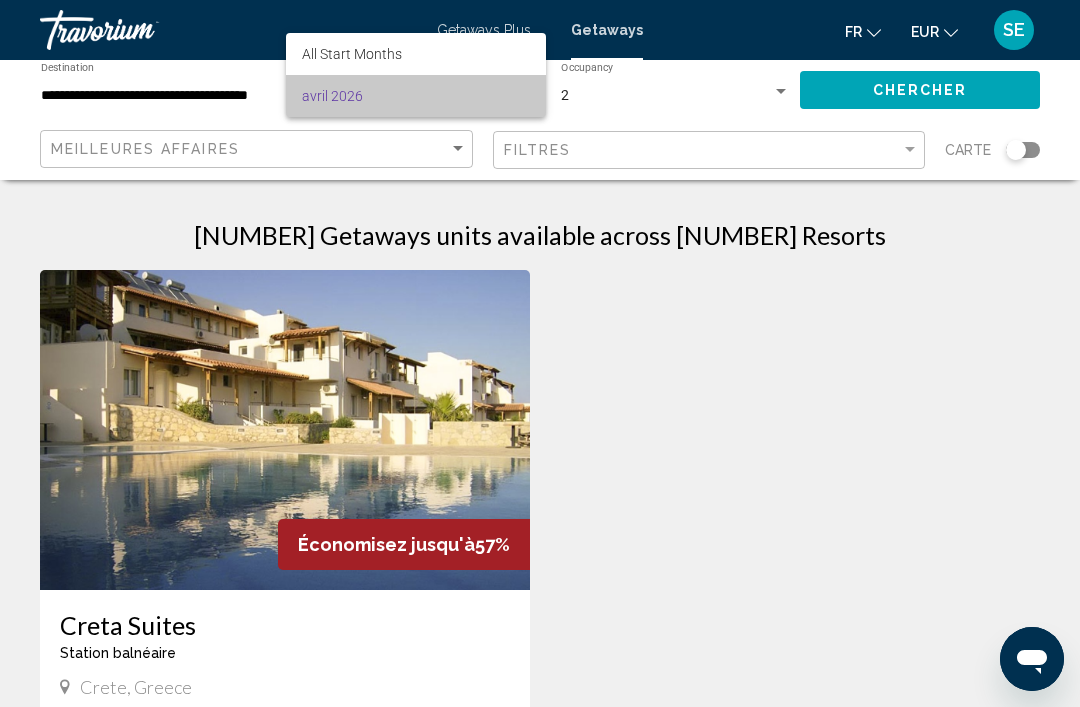 click on "avril 2026" at bounding box center [416, 96] 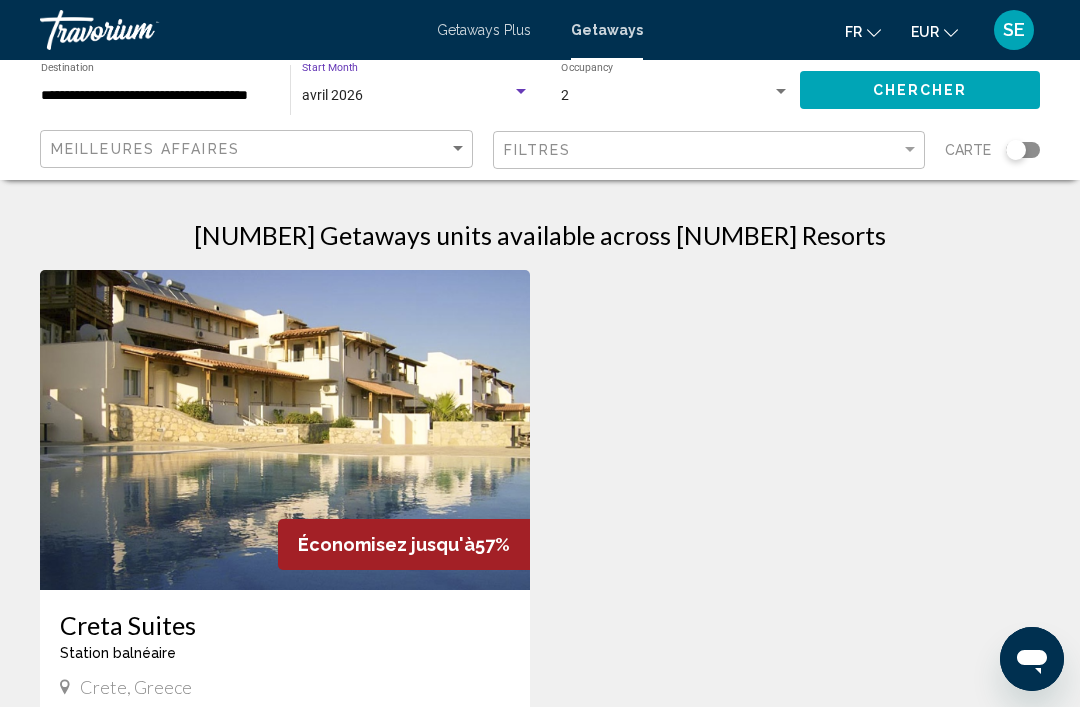 click at bounding box center (521, 91) 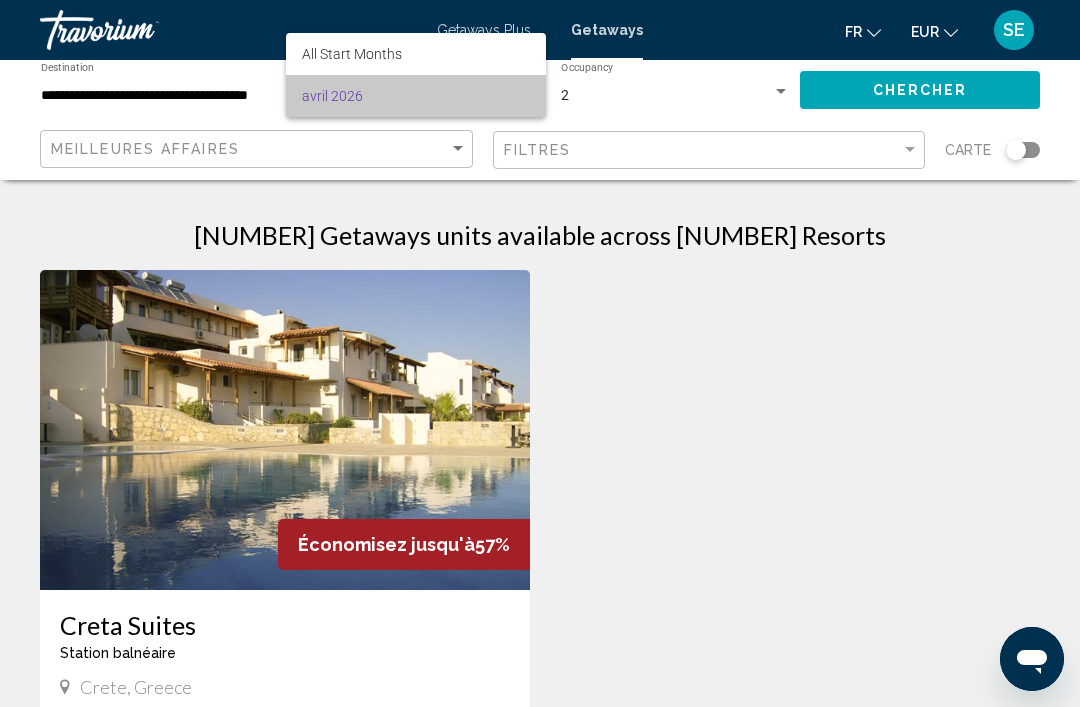 click on "avril 2026" at bounding box center [416, 96] 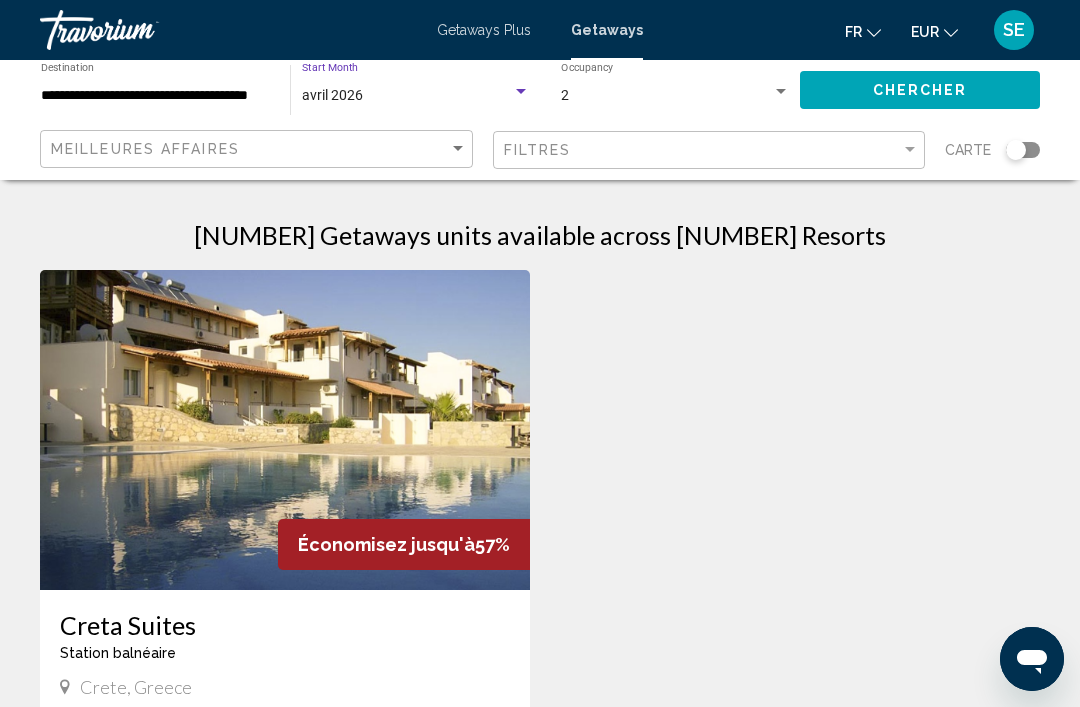 click at bounding box center (521, 92) 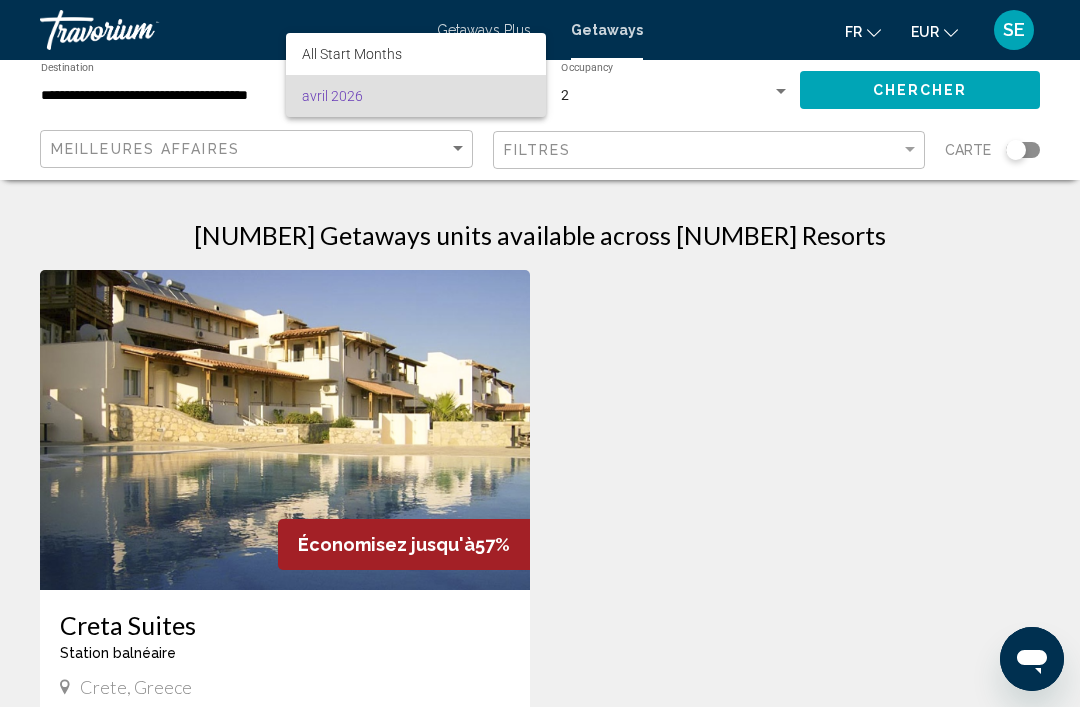 click at bounding box center (540, 353) 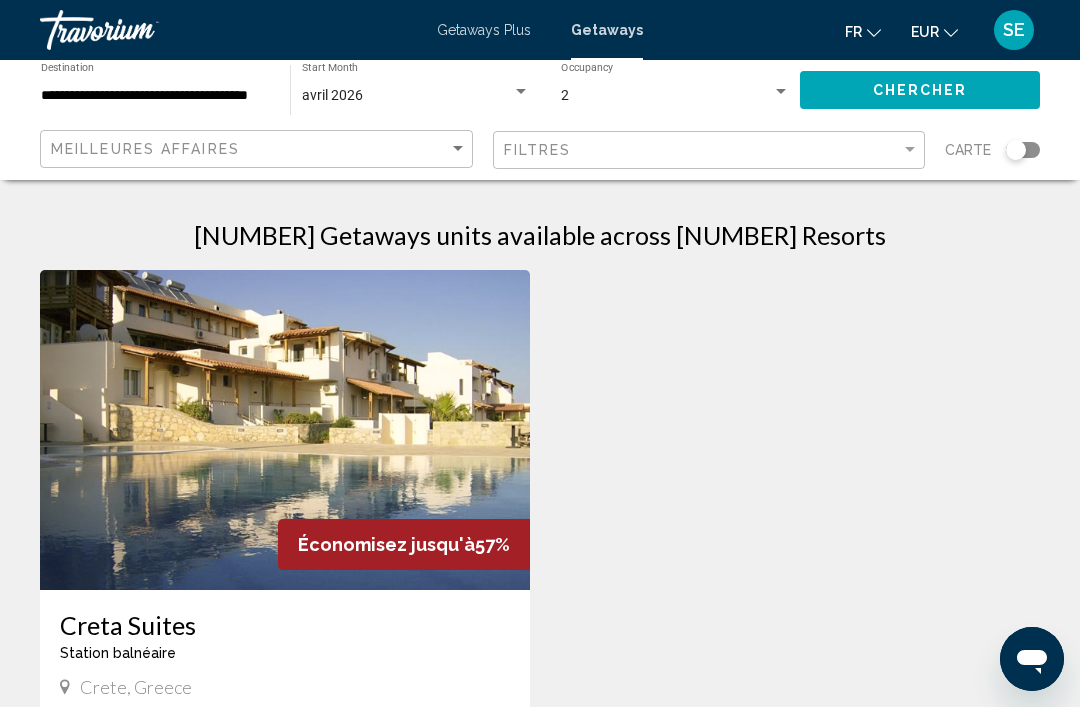 click at bounding box center (521, 92) 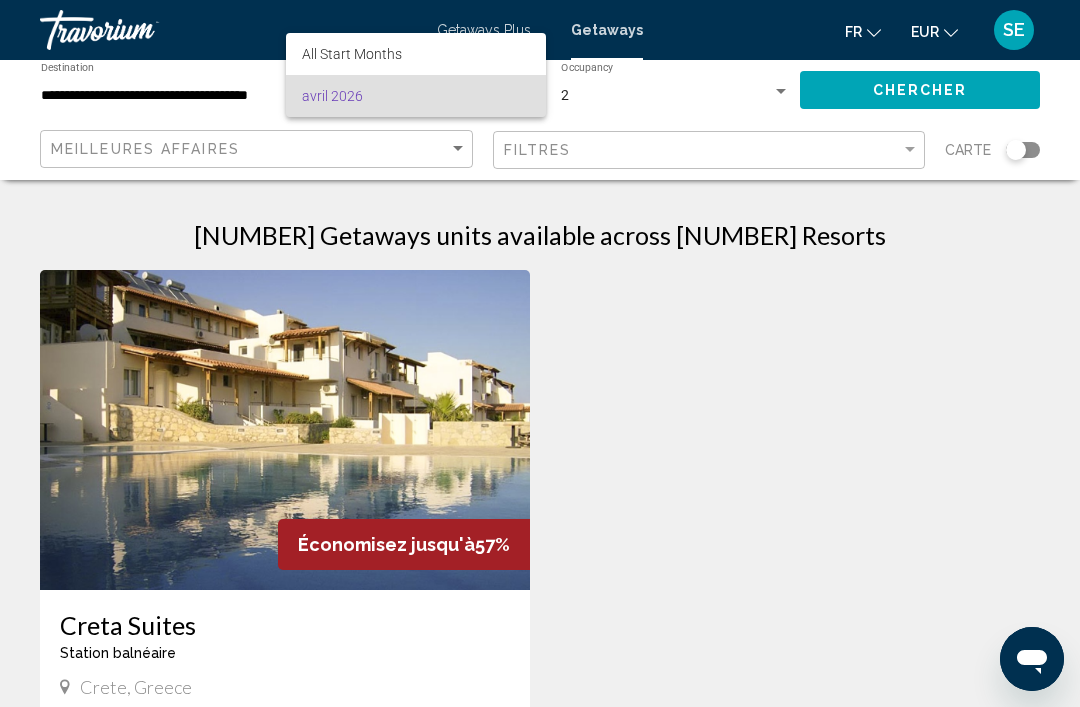 click at bounding box center [540, 353] 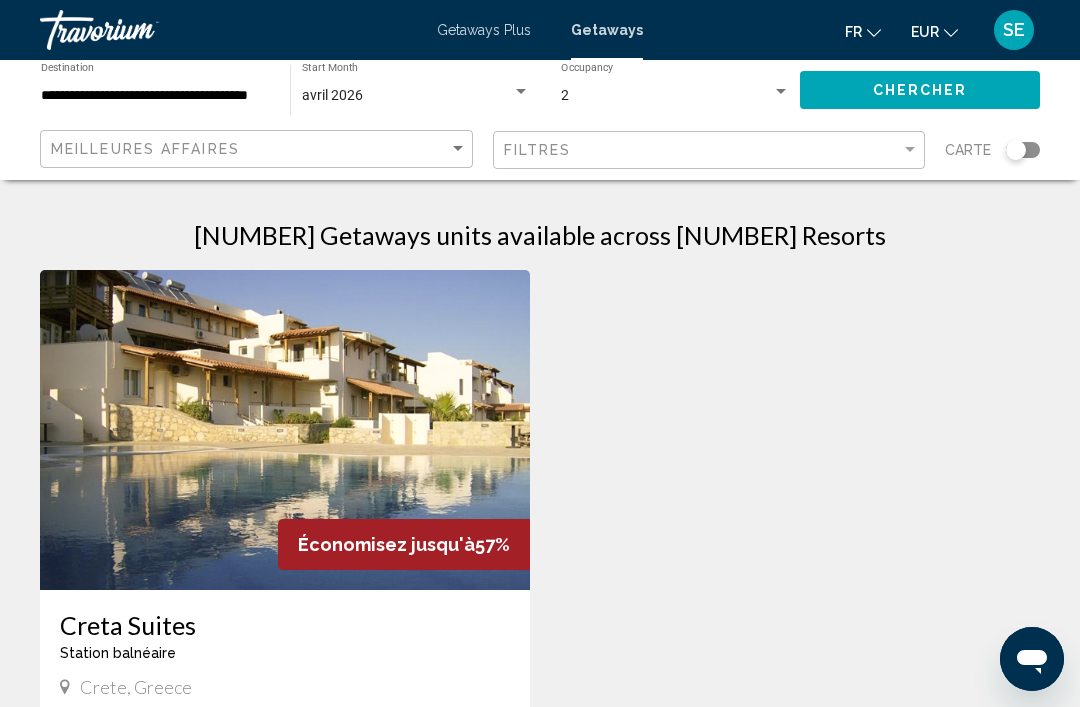 click at bounding box center (521, 92) 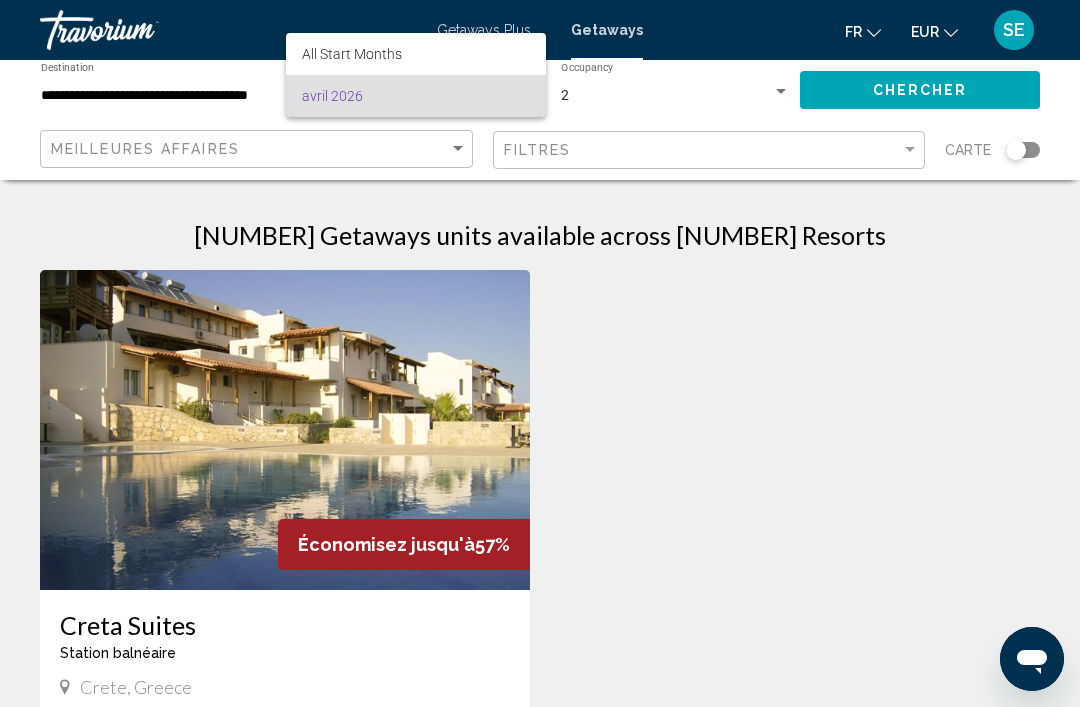click at bounding box center (540, 353) 